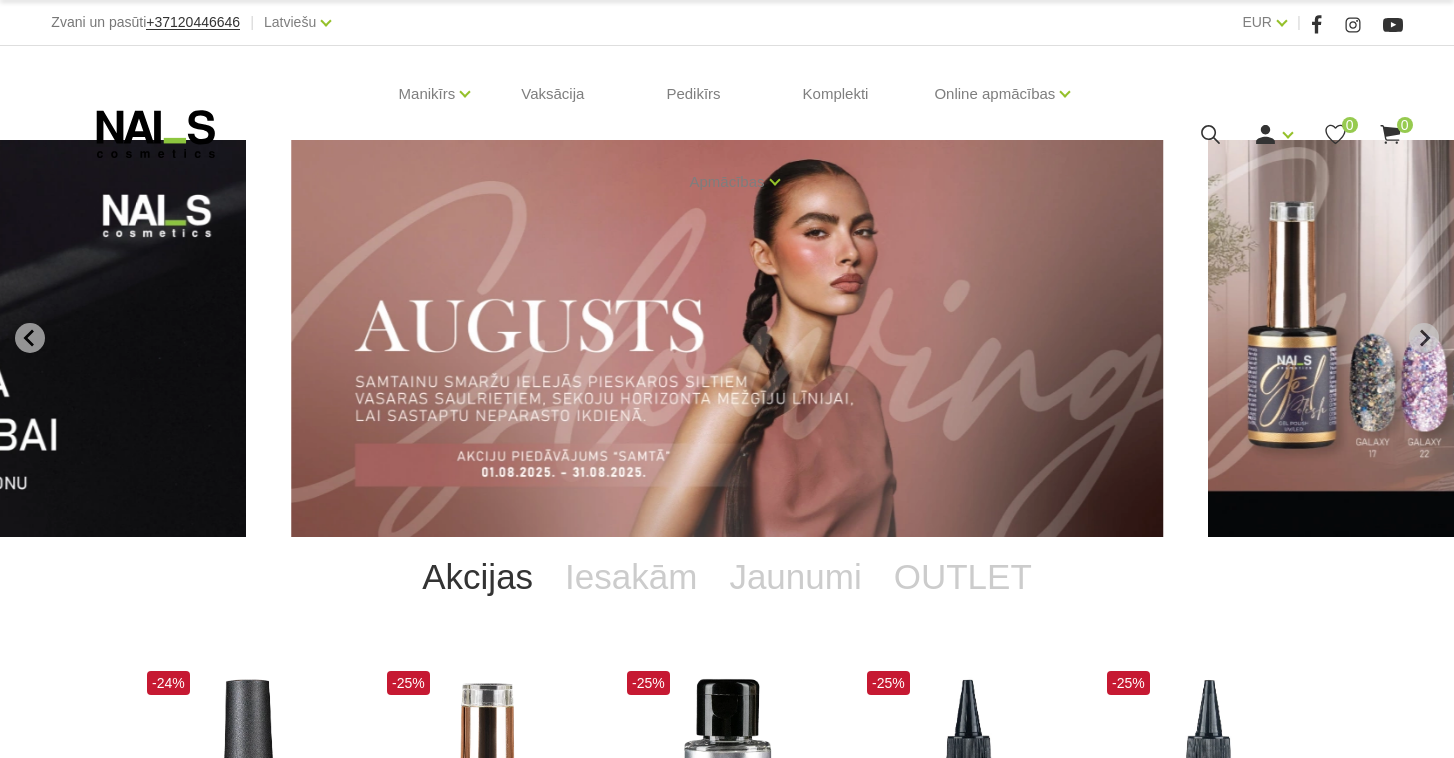 scroll, scrollTop: 0, scrollLeft: 0, axis: both 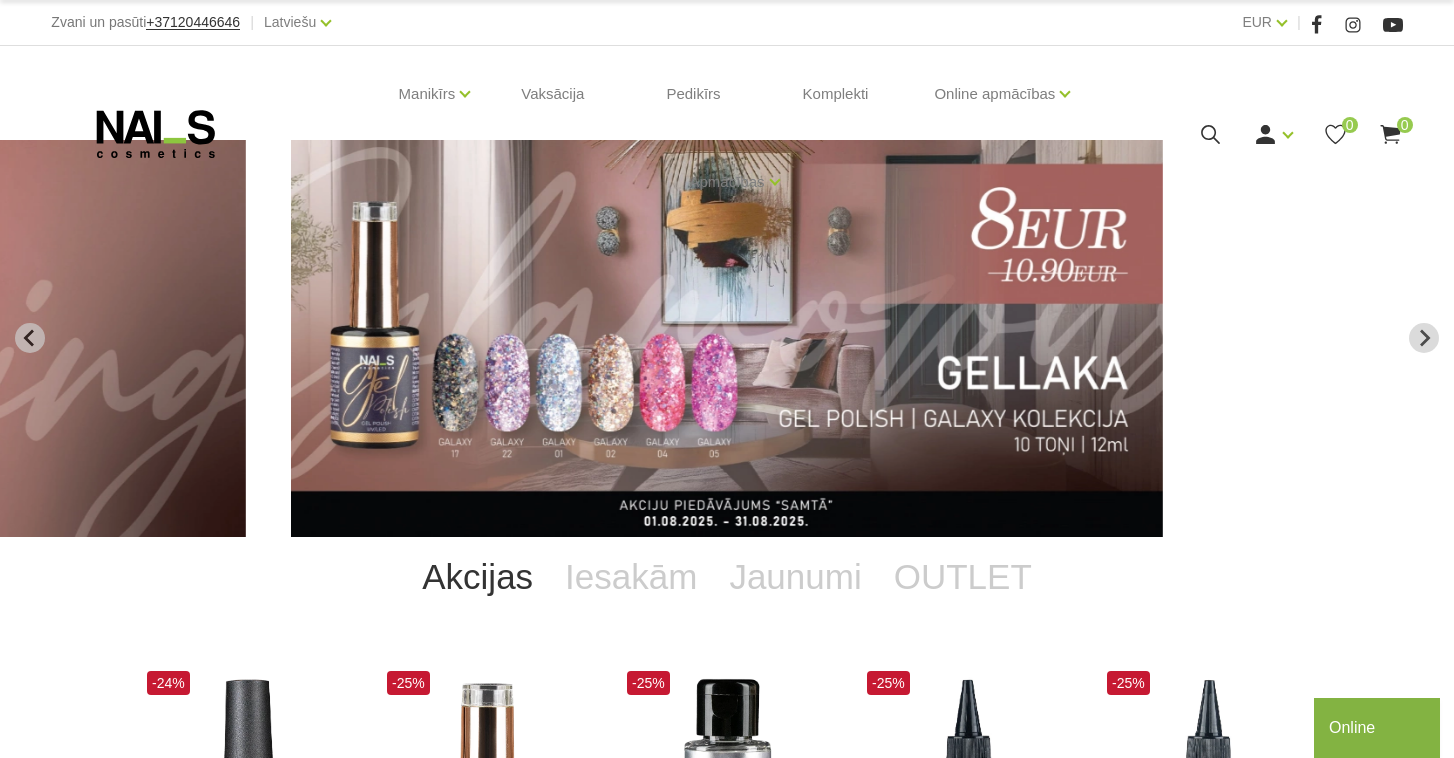 click at bounding box center [-191, 338] 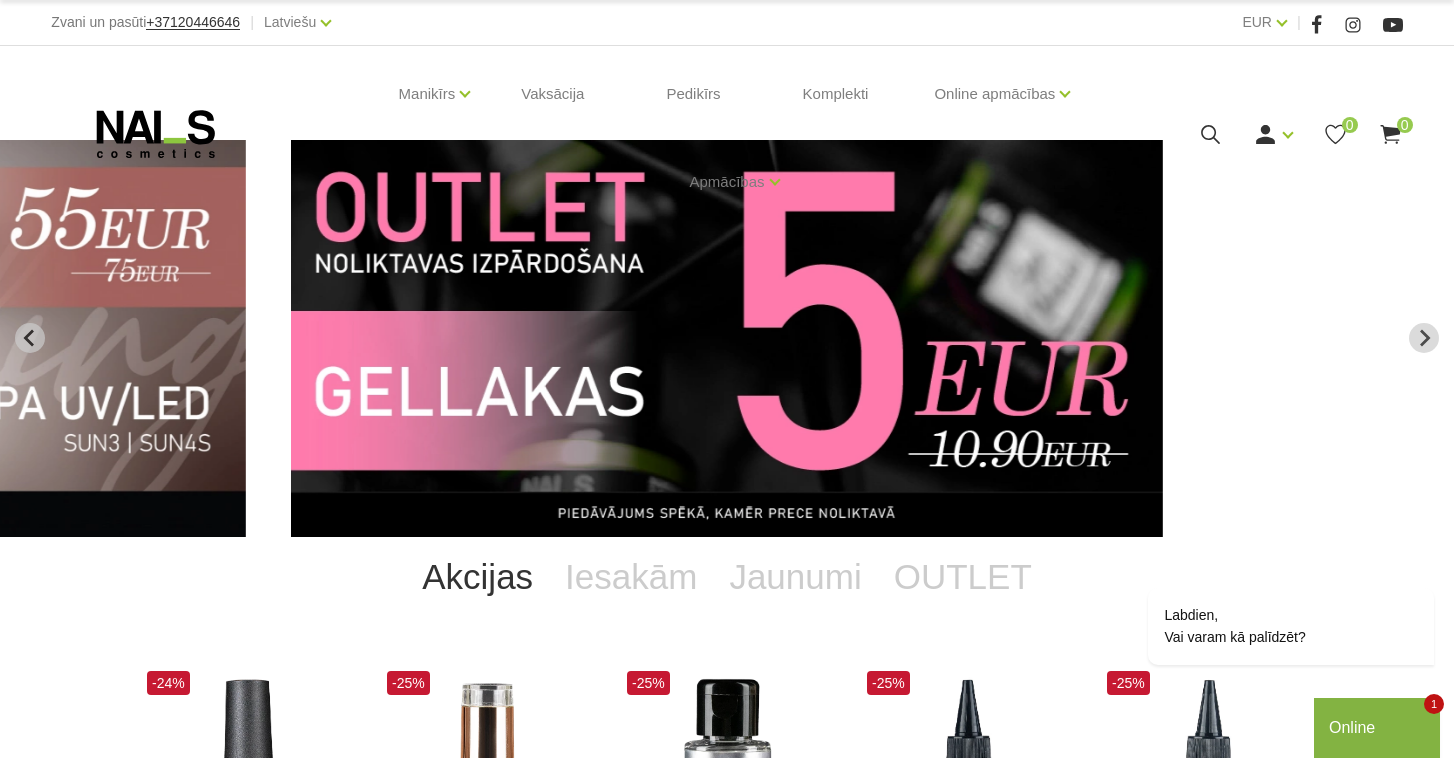 scroll, scrollTop: 0, scrollLeft: 0, axis: both 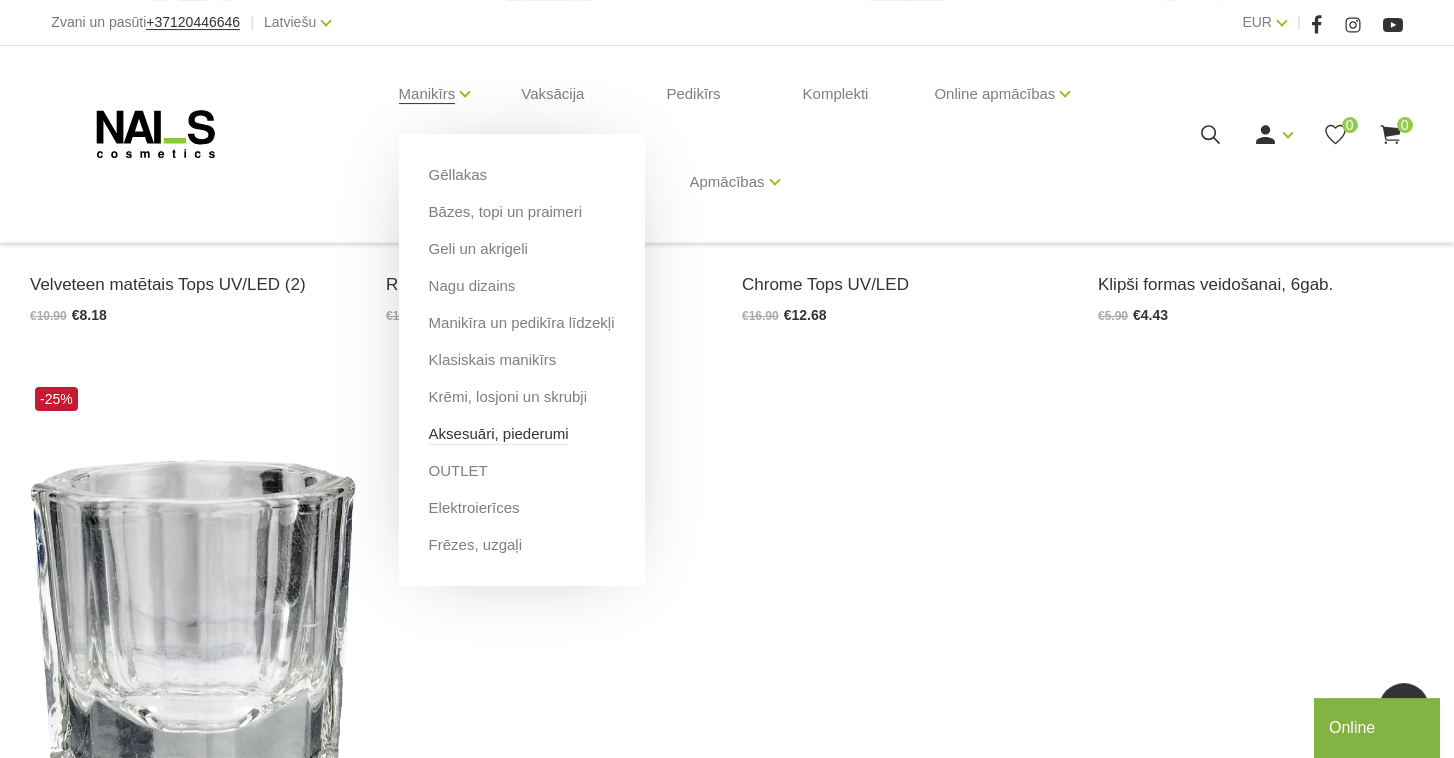 click on "Aksesuāri, piederumi" at bounding box center (499, 434) 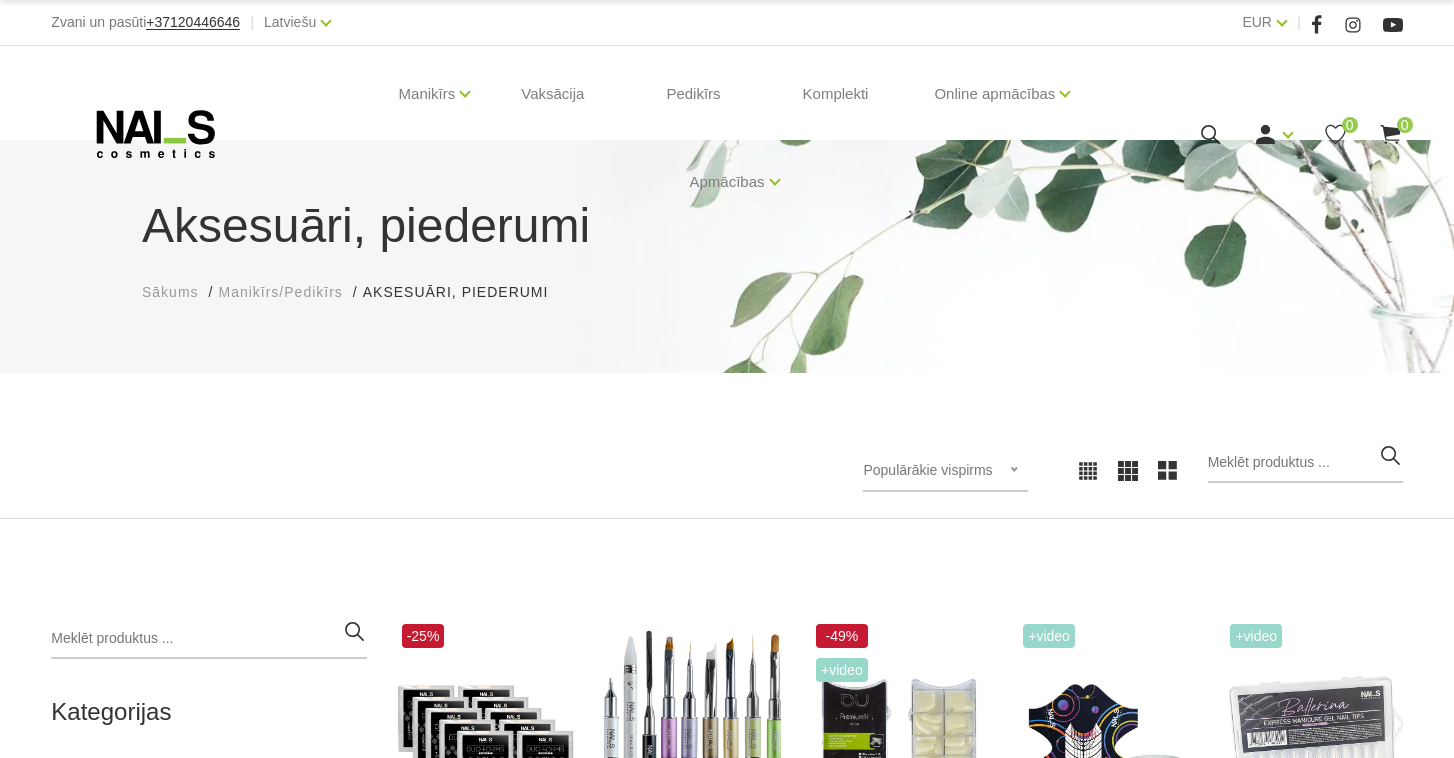 scroll, scrollTop: 0, scrollLeft: 0, axis: both 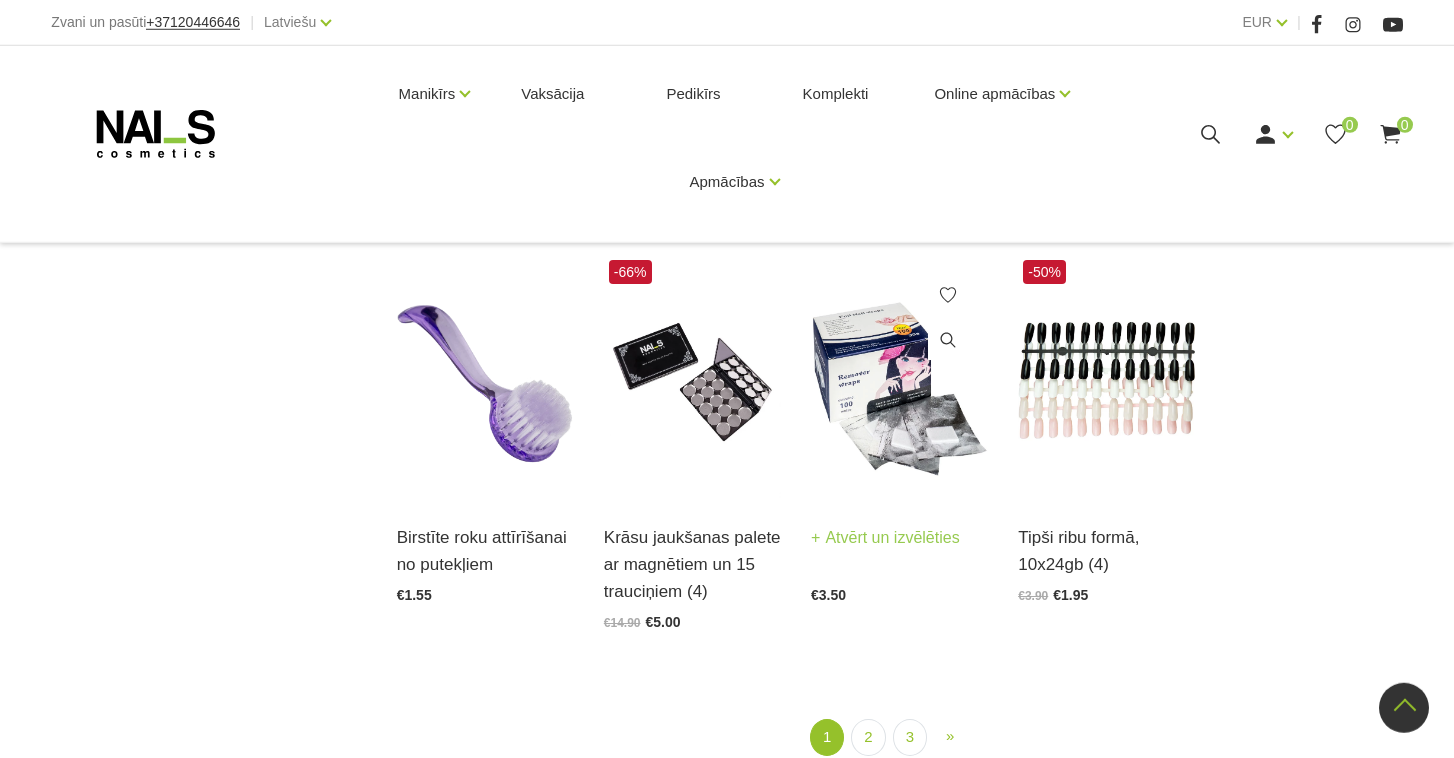 click at bounding box center [899, 377] 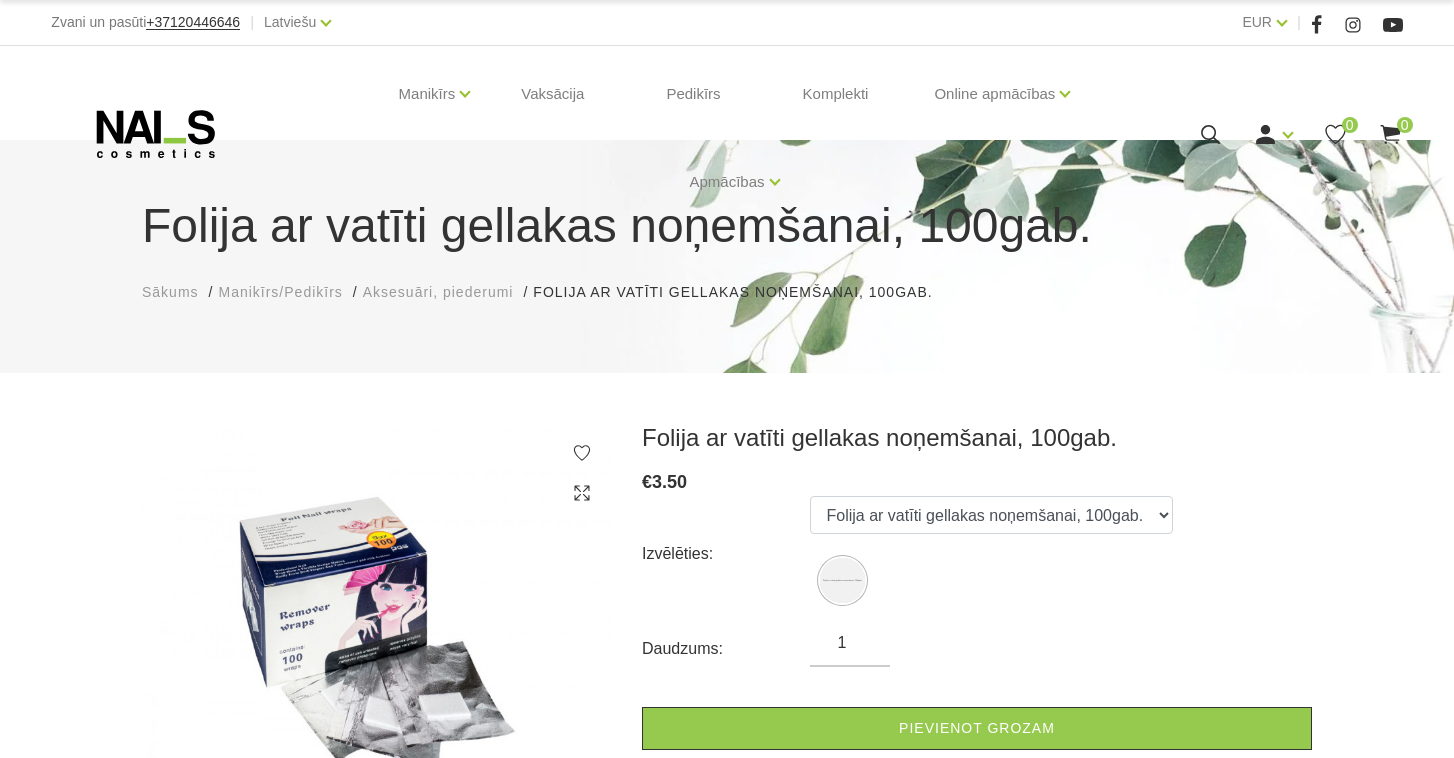 scroll, scrollTop: 0, scrollLeft: 0, axis: both 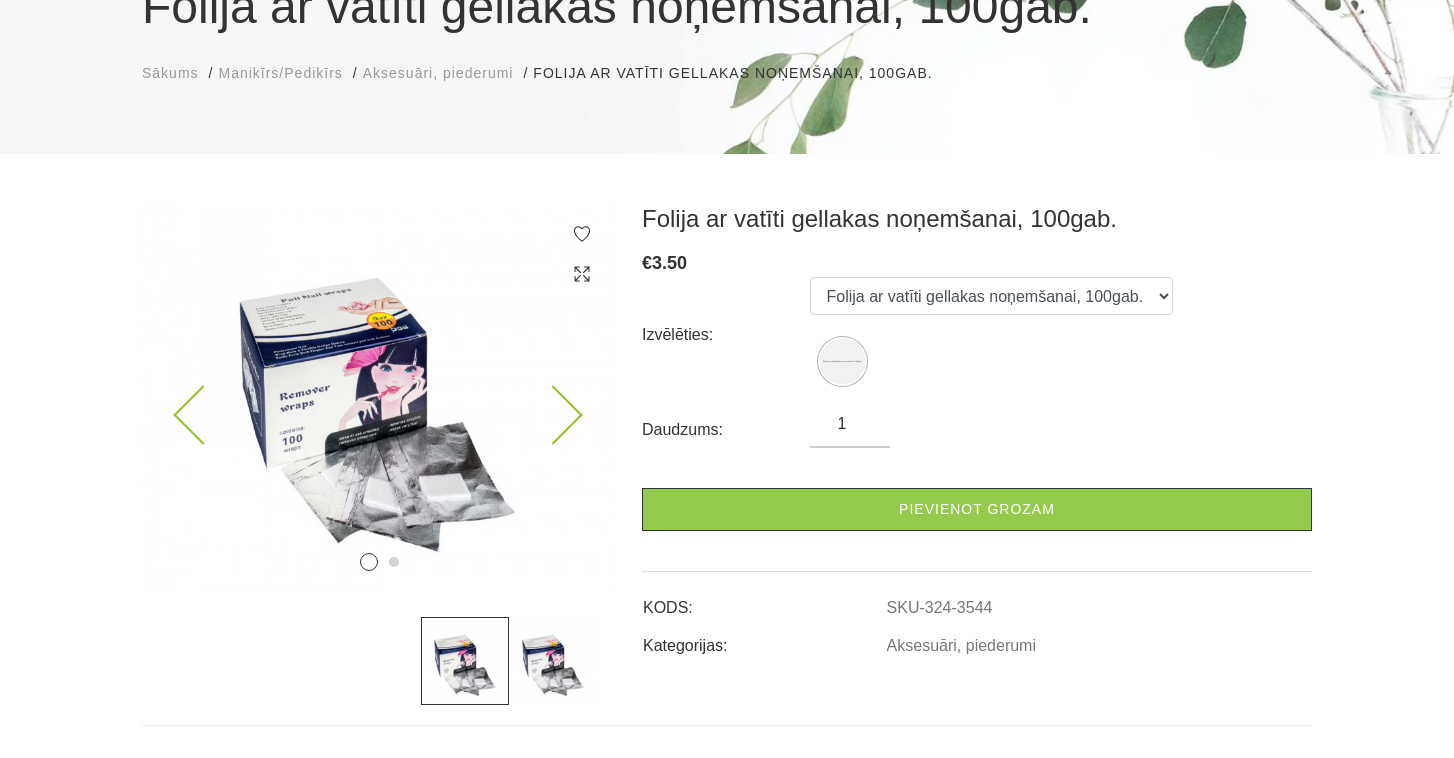 click at bounding box center [377, 395] 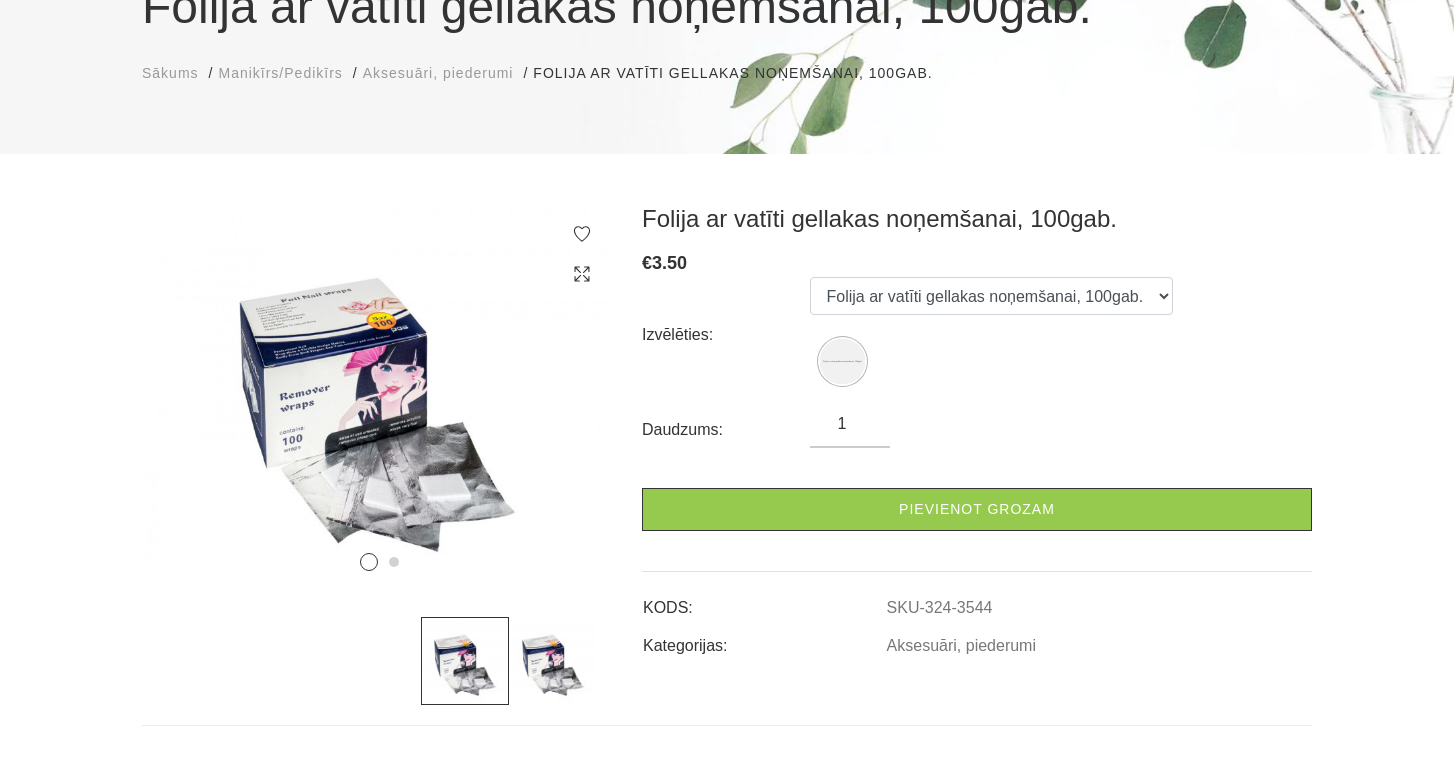 click on "1 2" at bounding box center [377, 454] 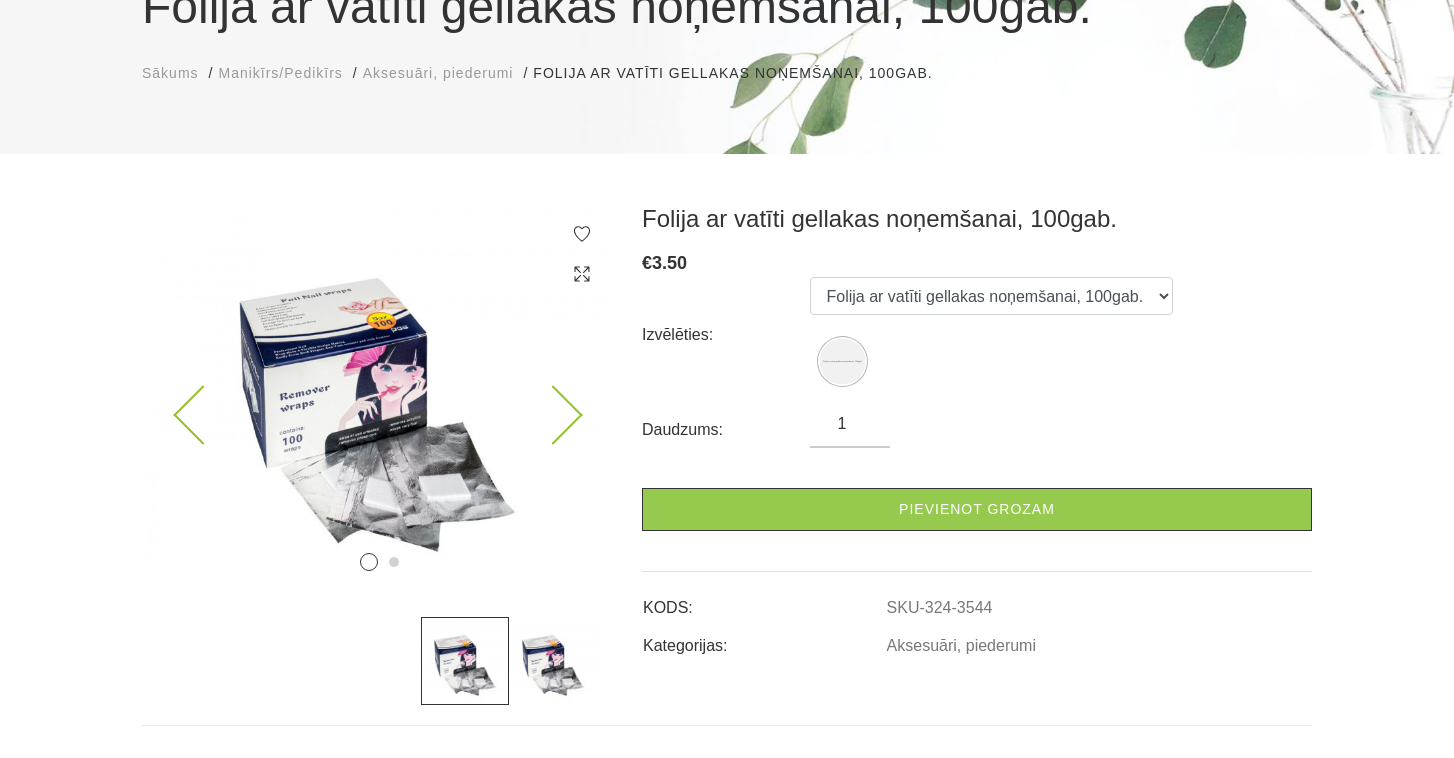 click at bounding box center (552, 415) 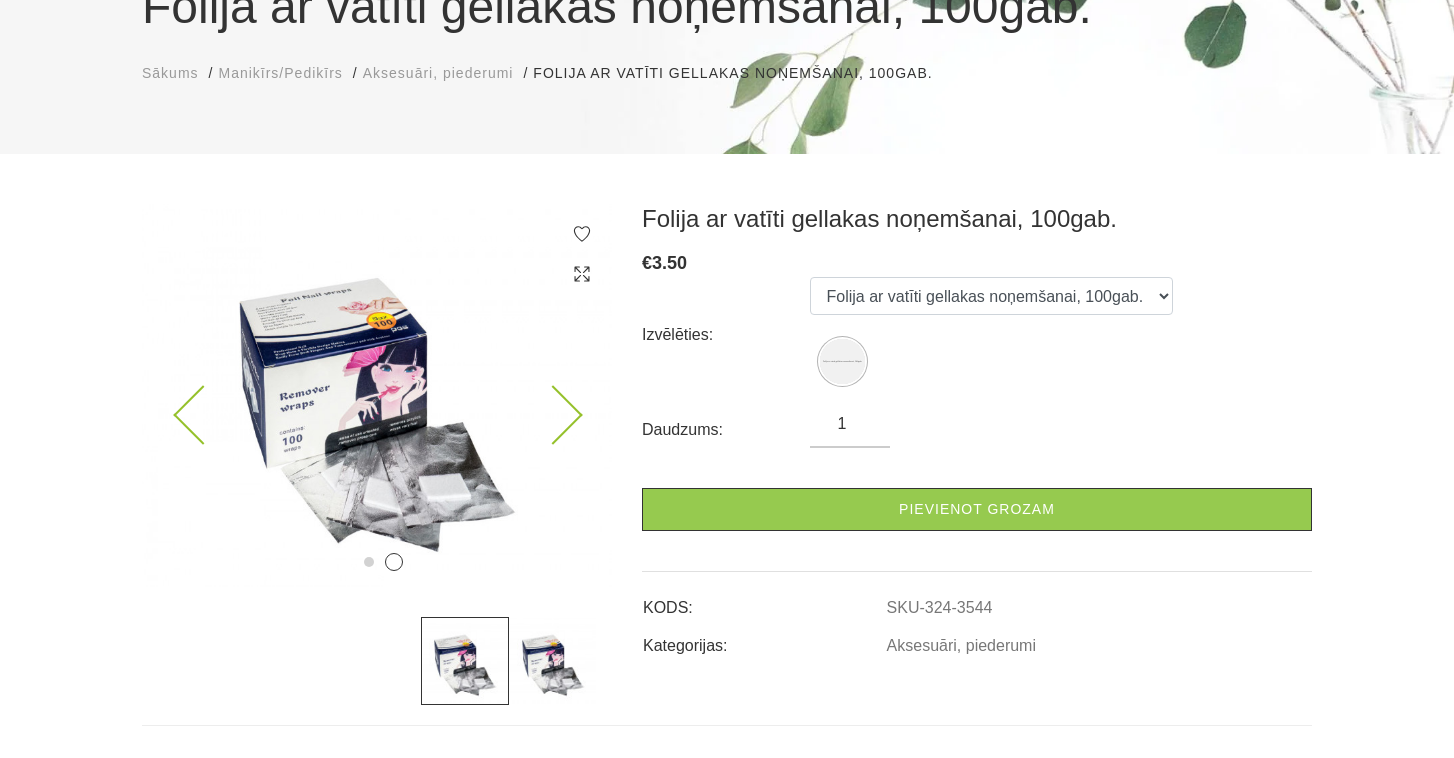 click at bounding box center [552, 415] 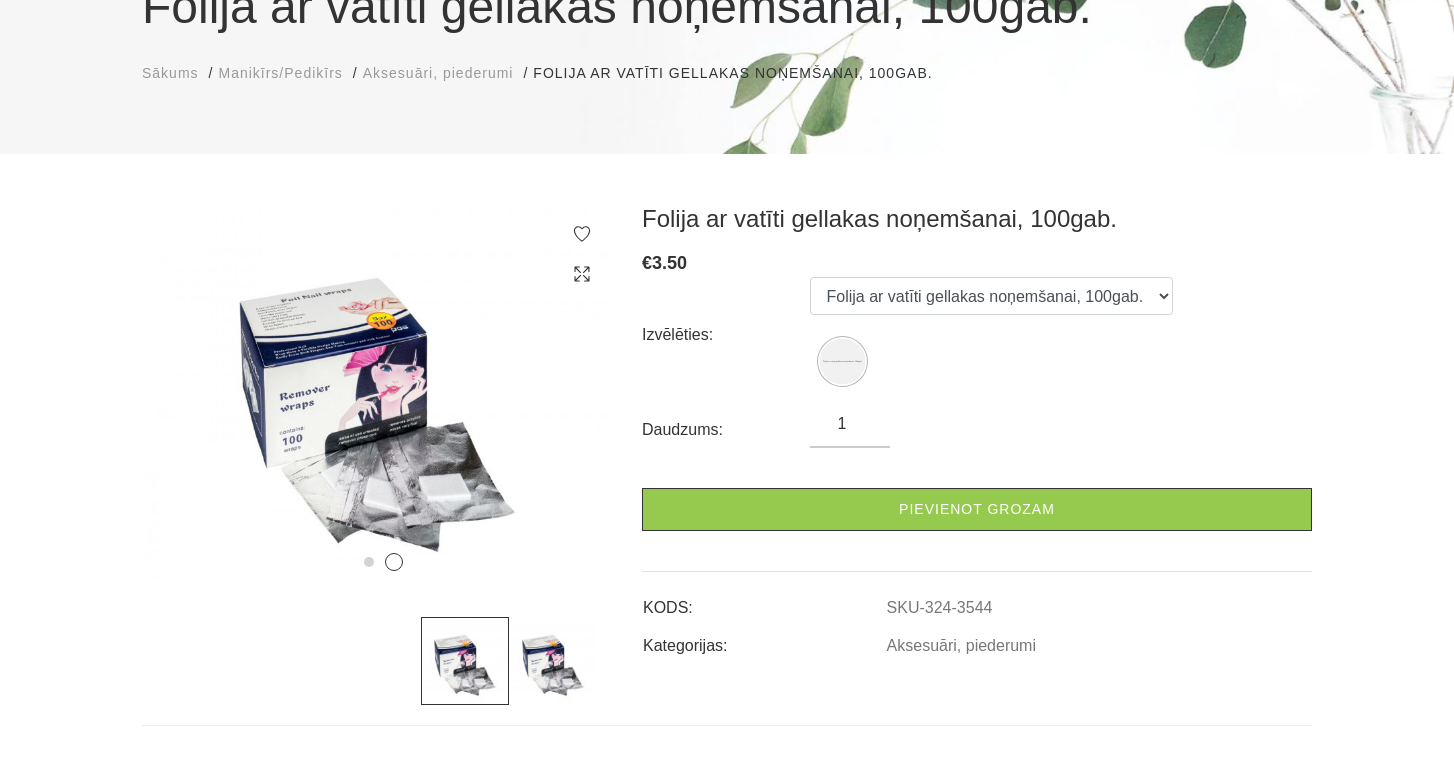 click on "Manikīrs/Pedikīrs" at bounding box center (280, 73) 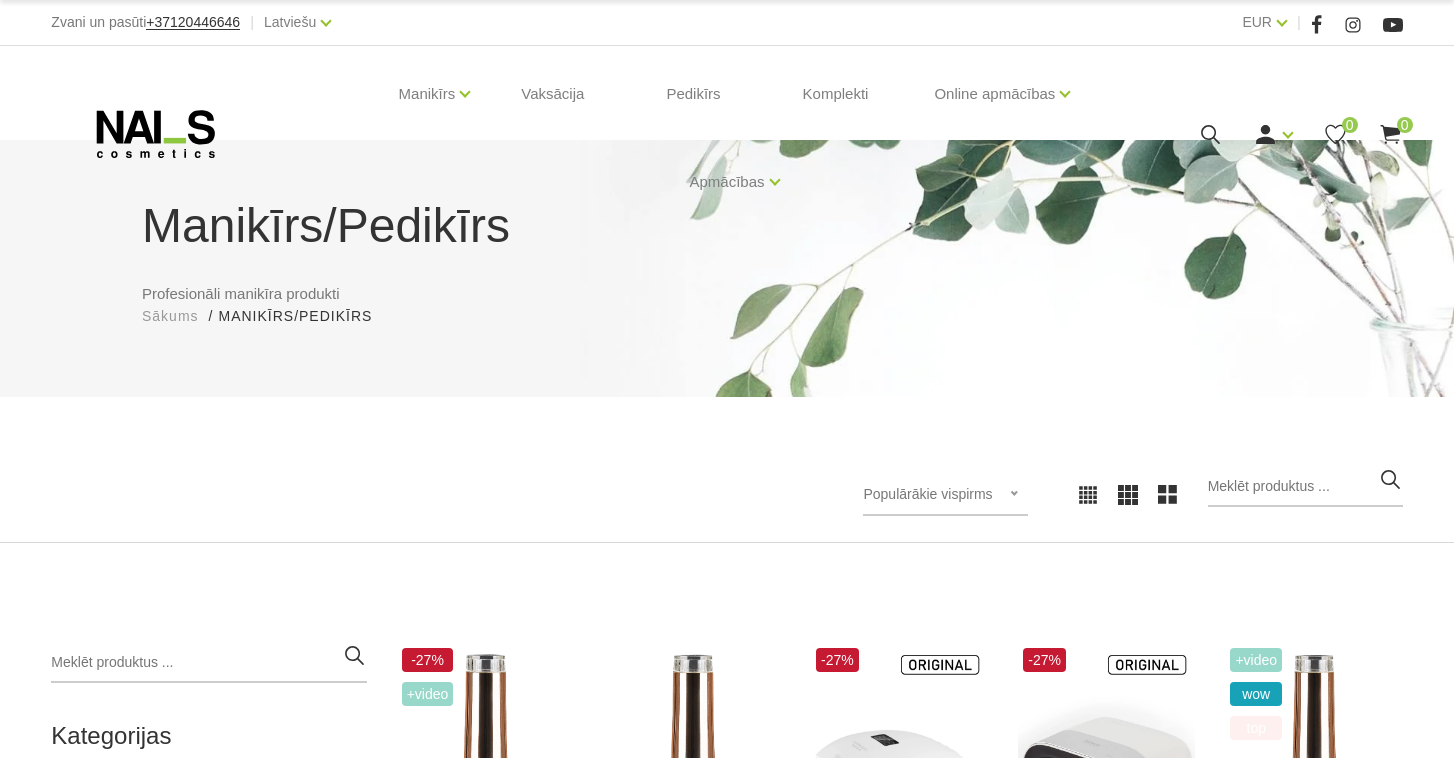 scroll, scrollTop: 0, scrollLeft: 0, axis: both 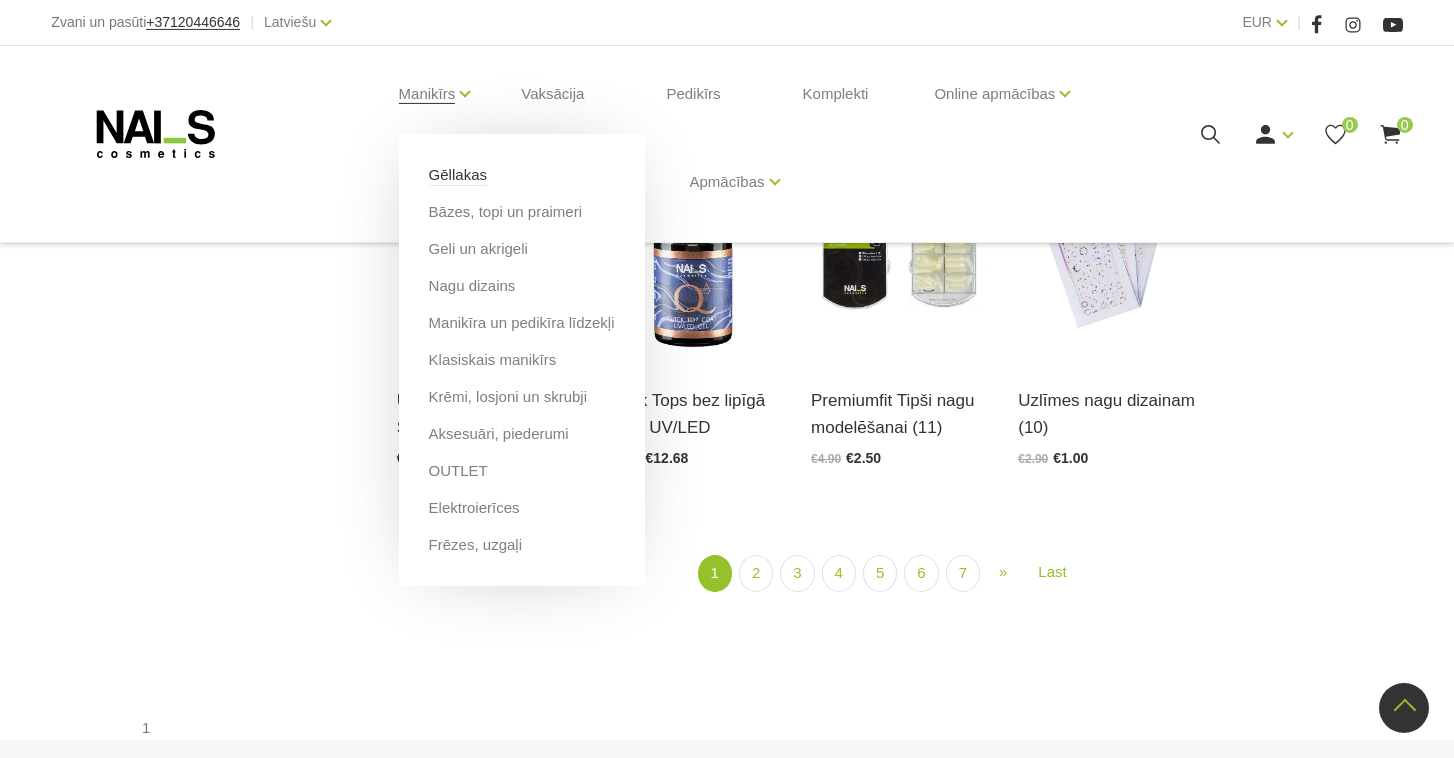click on "Gēllakas" at bounding box center [458, 175] 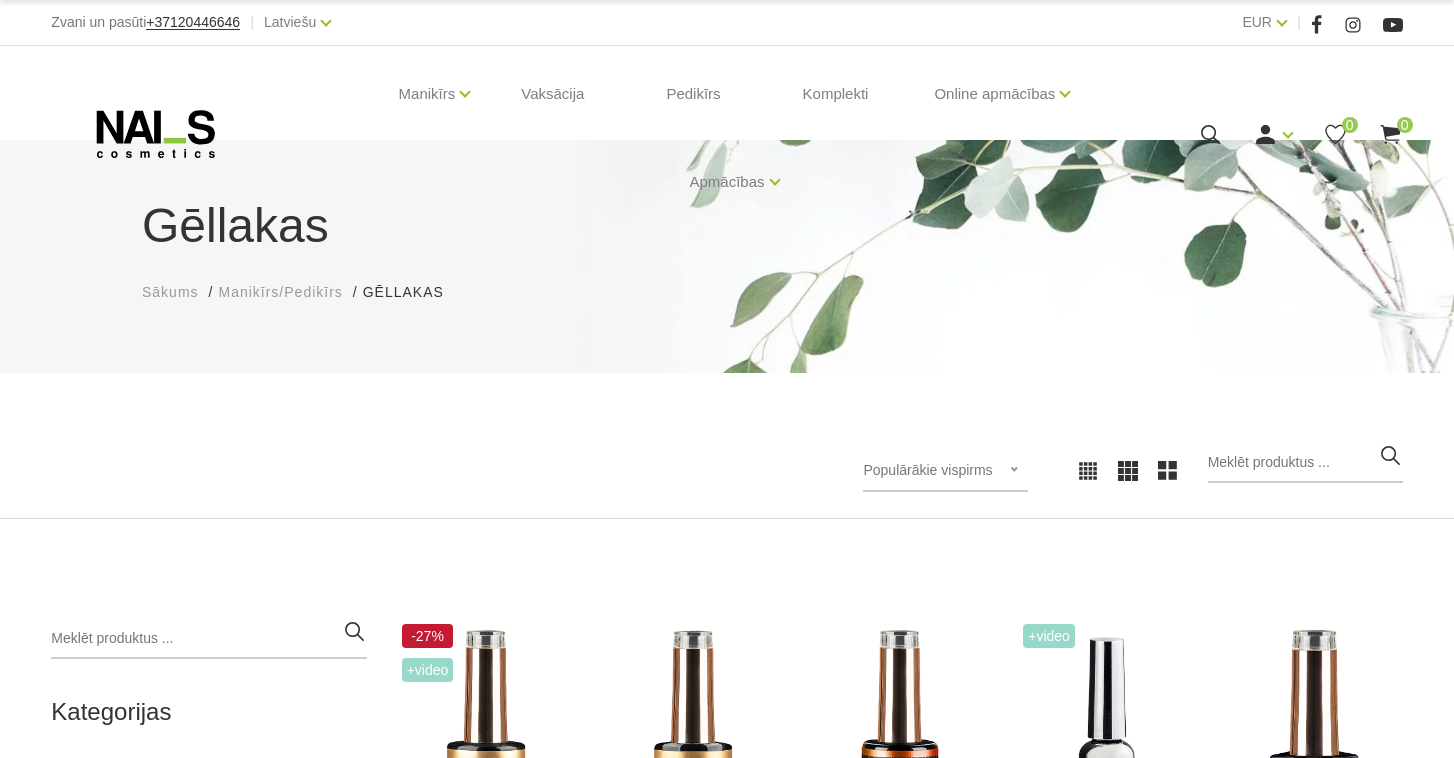 scroll, scrollTop: 0, scrollLeft: 0, axis: both 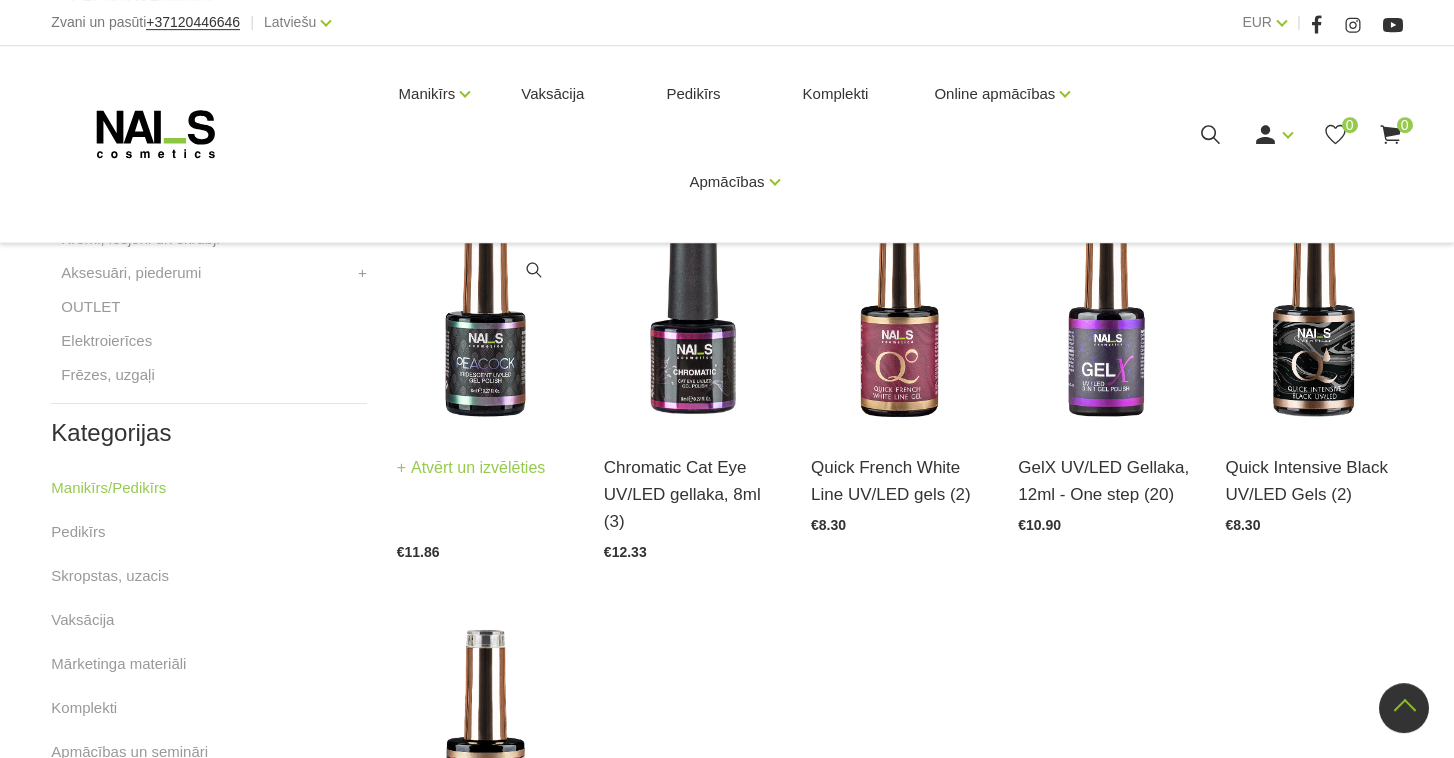 click on "Peacock Iridescent UV/LED Gellaka, 8ml (6)" at bounding box center [485, 495] 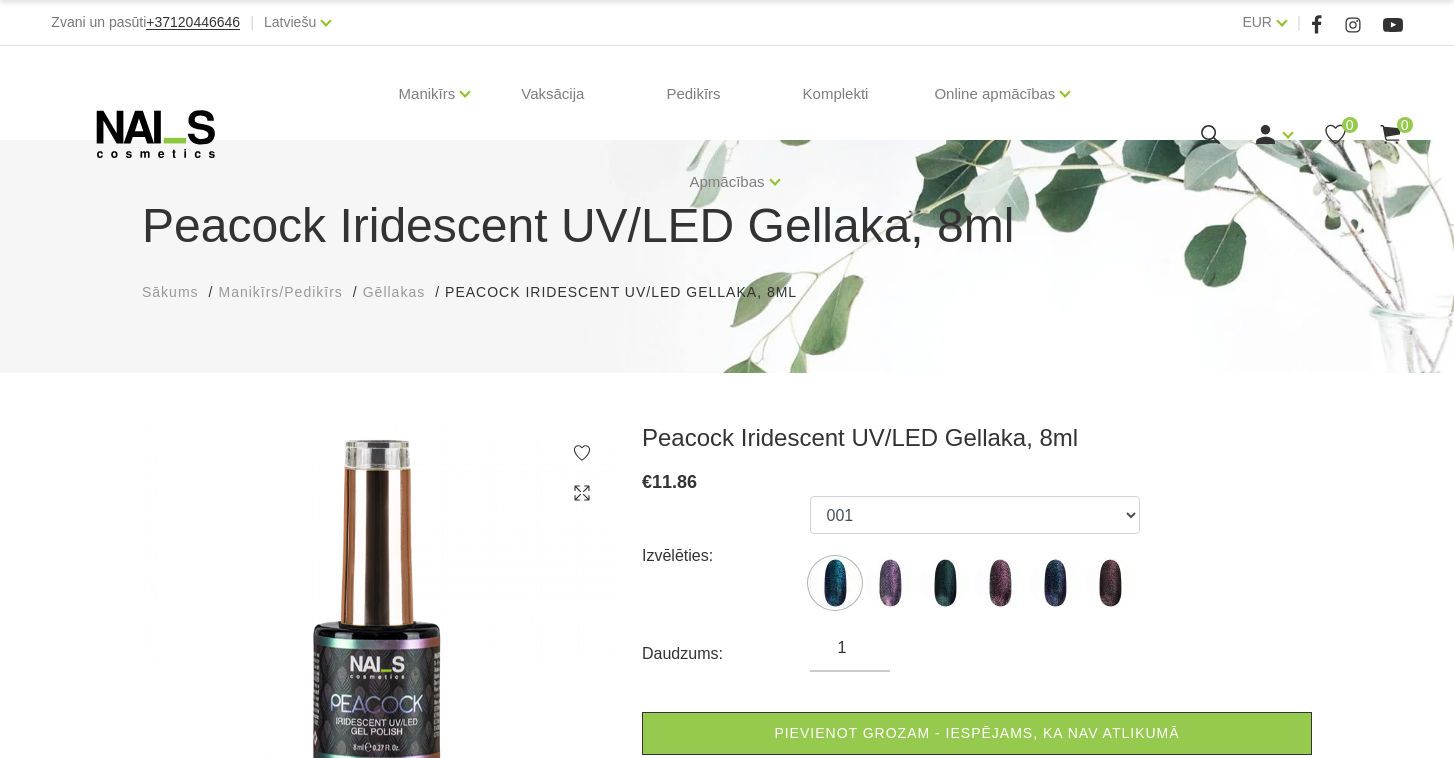 scroll, scrollTop: 0, scrollLeft: 0, axis: both 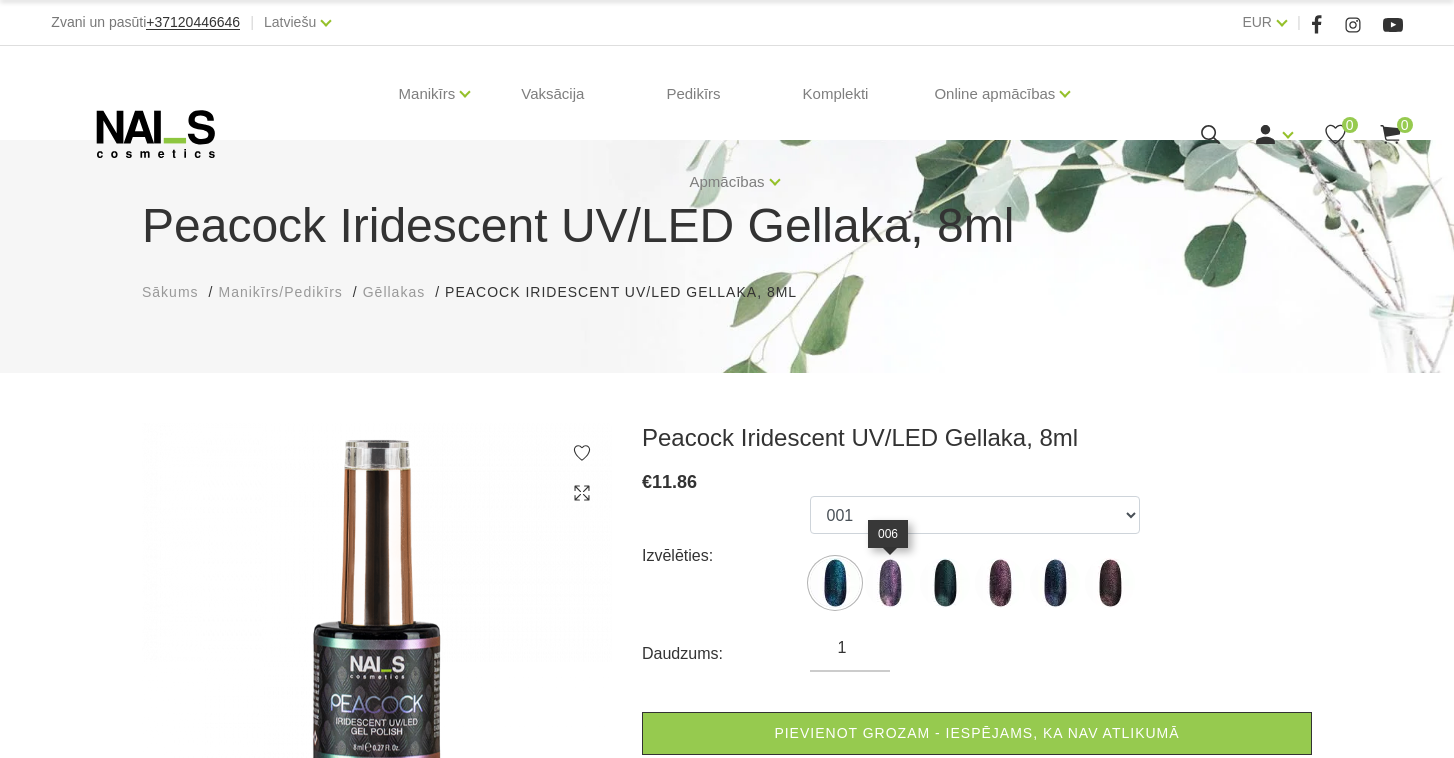 click at bounding box center [890, 583] 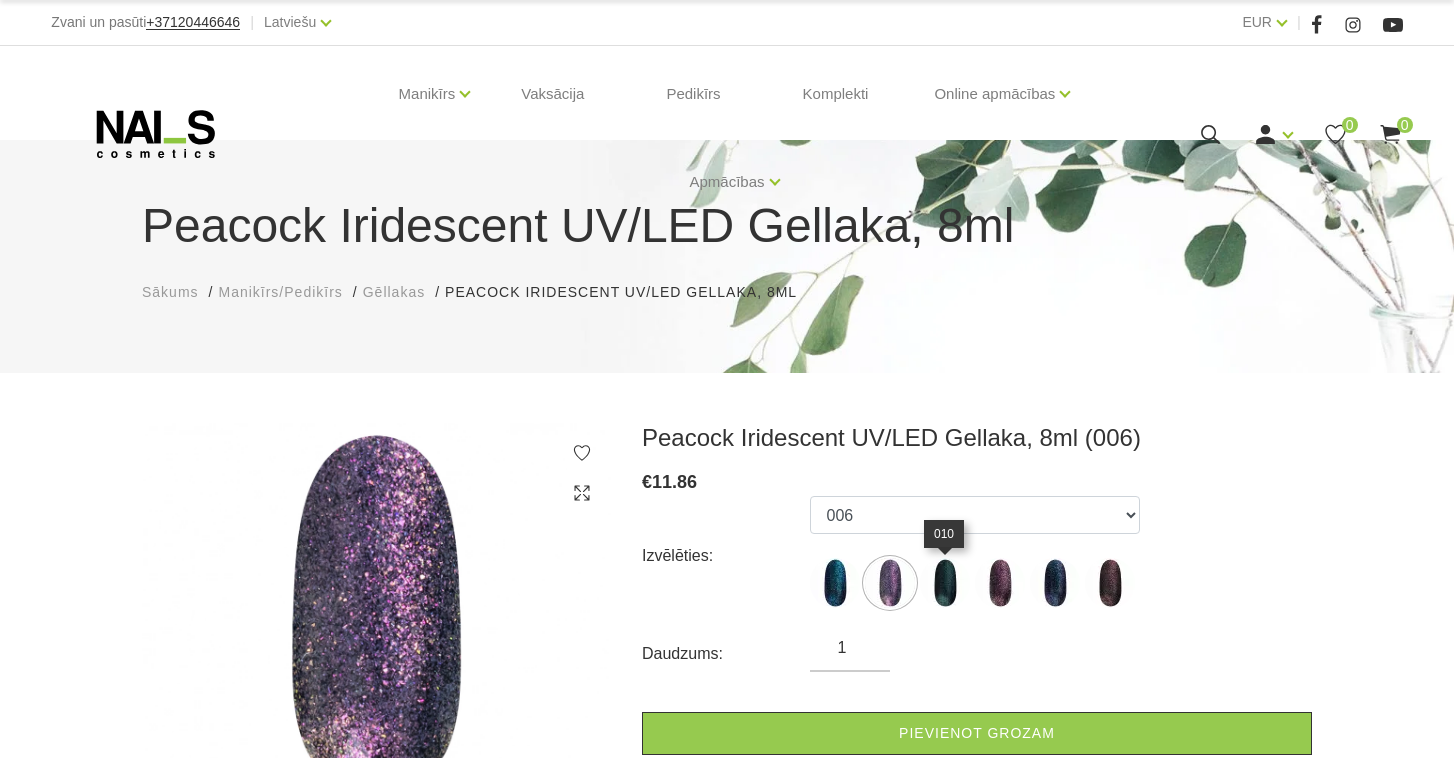 click at bounding box center [945, 583] 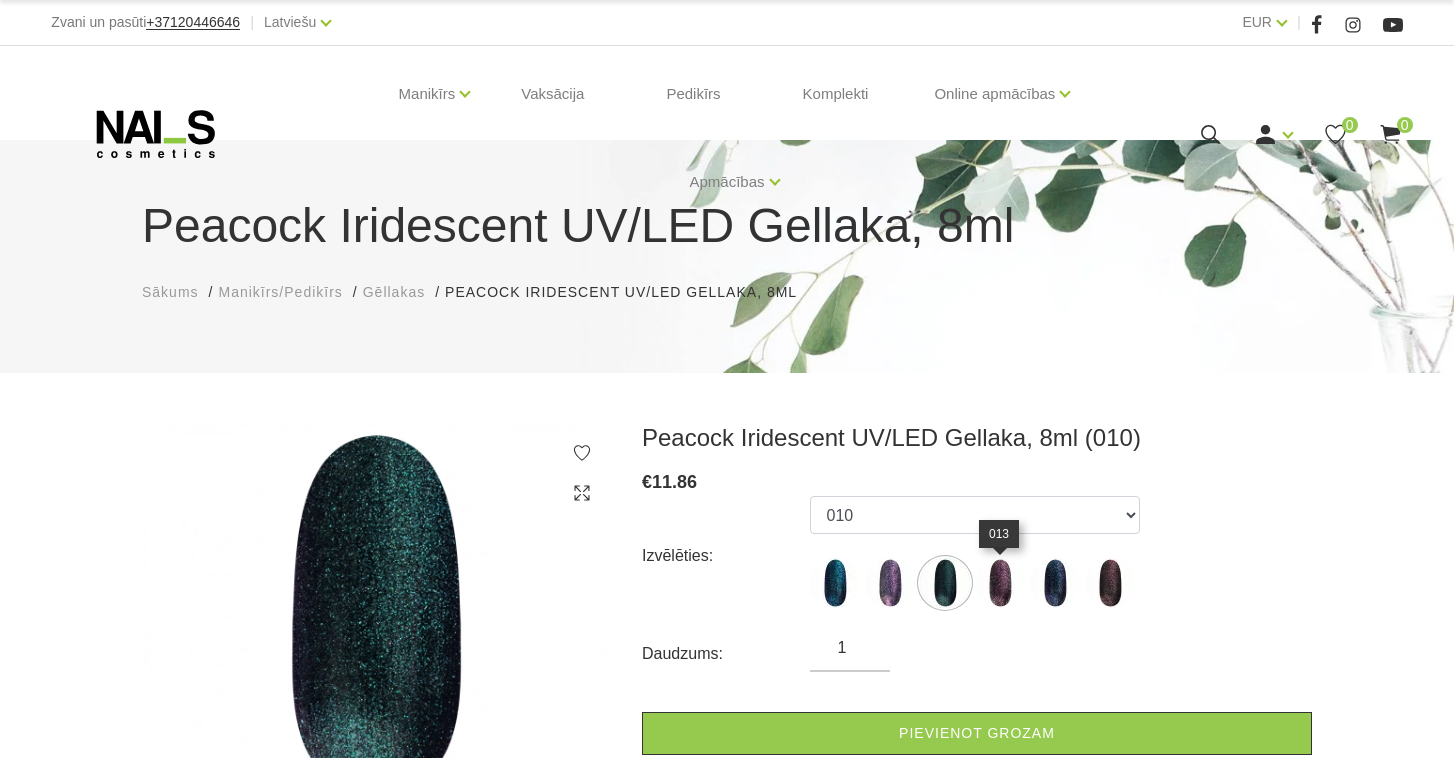 click at bounding box center [1000, 583] 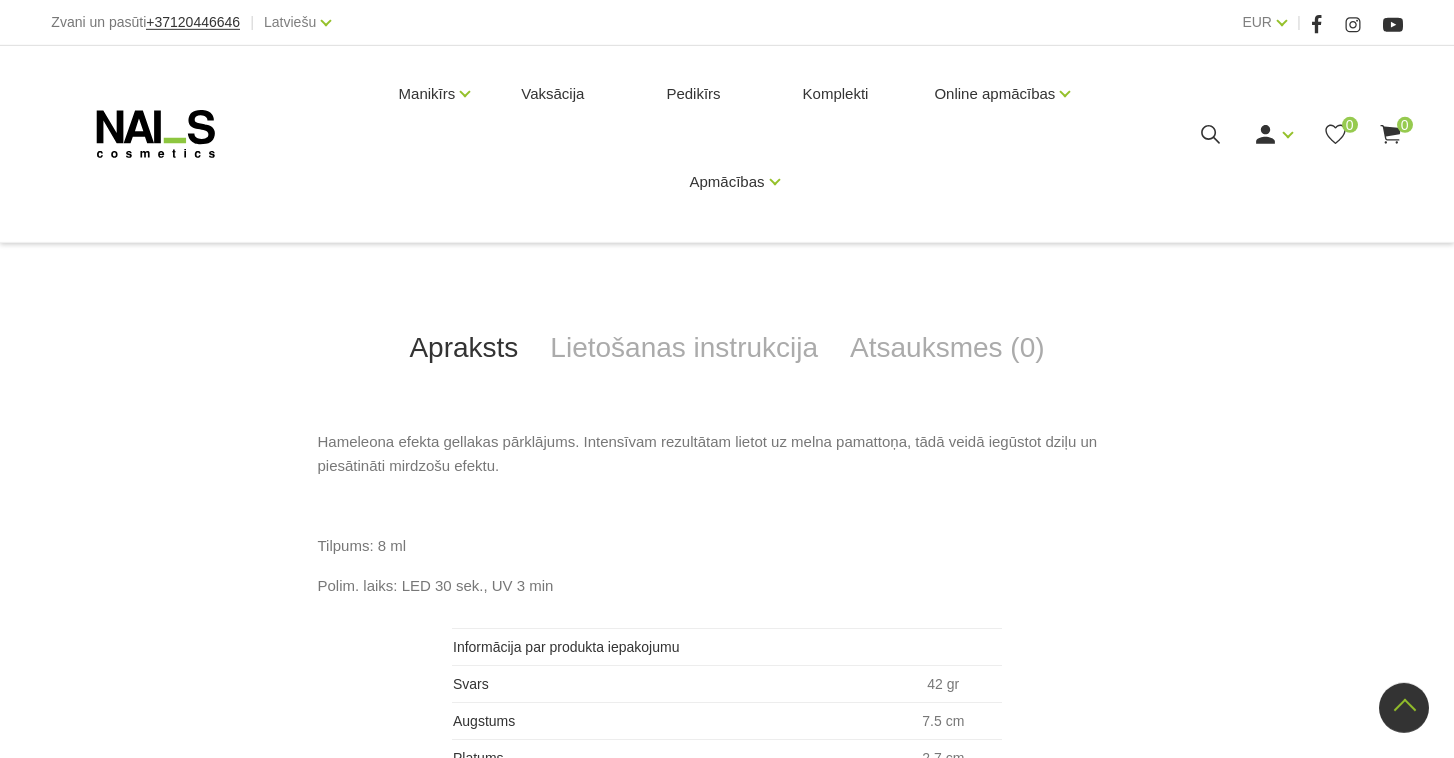 scroll, scrollTop: 753, scrollLeft: 0, axis: vertical 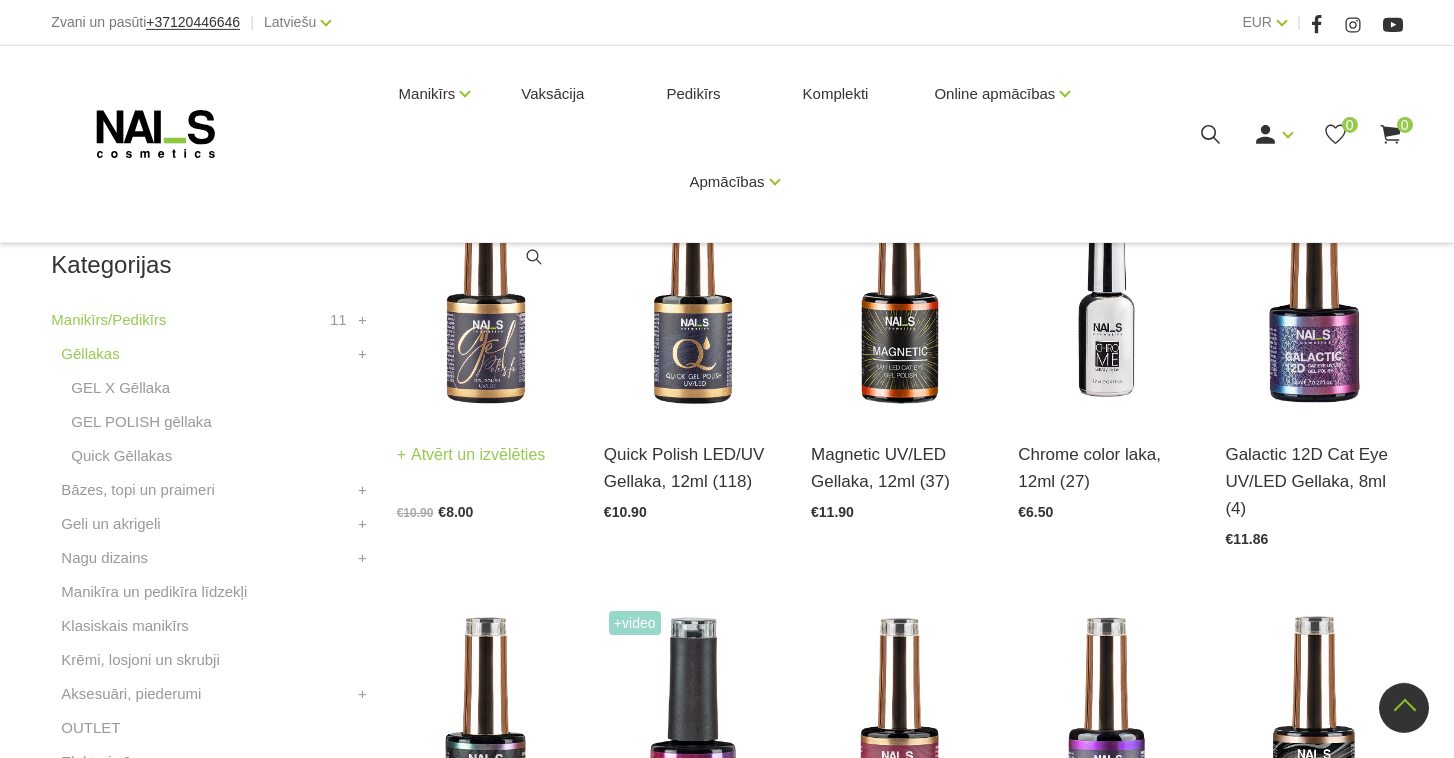 click on "Atvērt un izvēlēties" at bounding box center (471, 455) 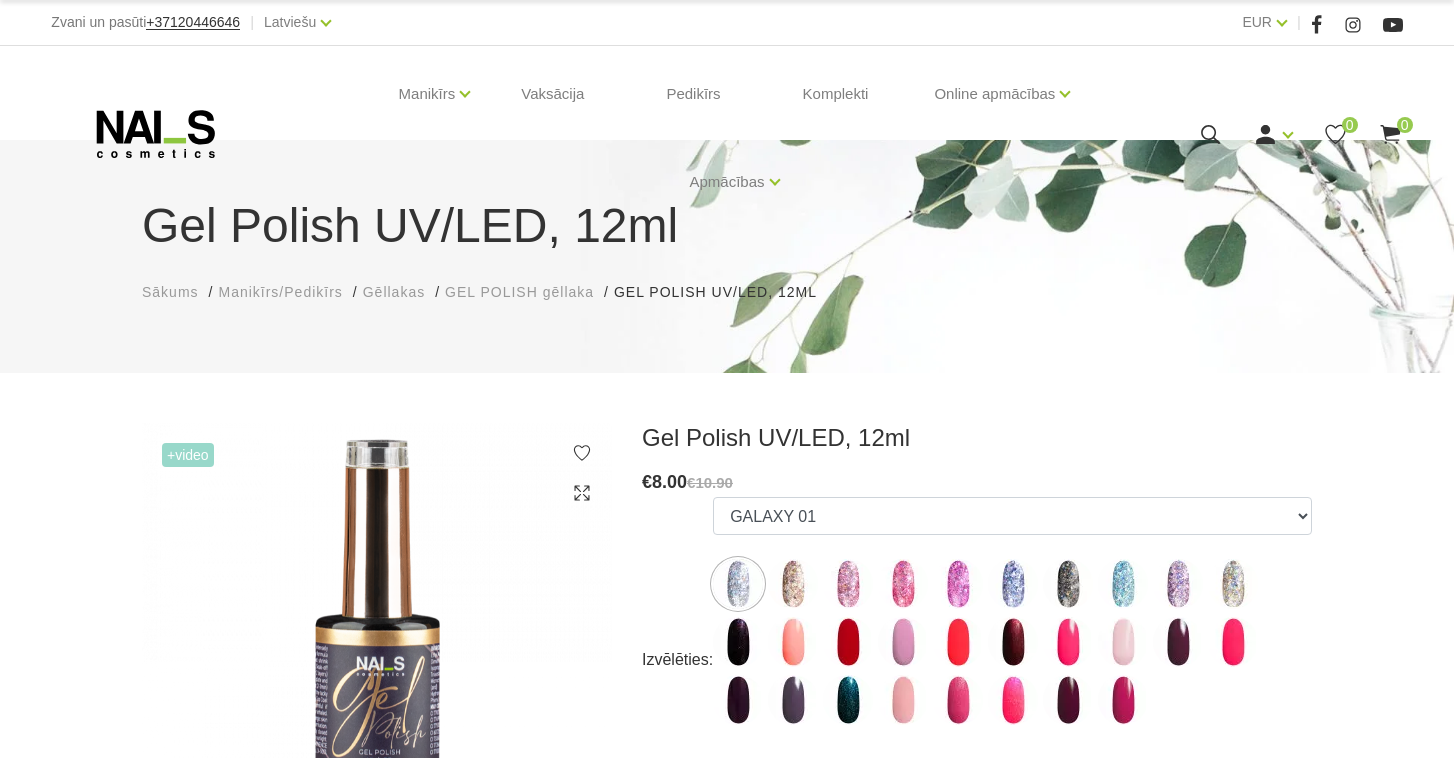 scroll, scrollTop: 0, scrollLeft: 0, axis: both 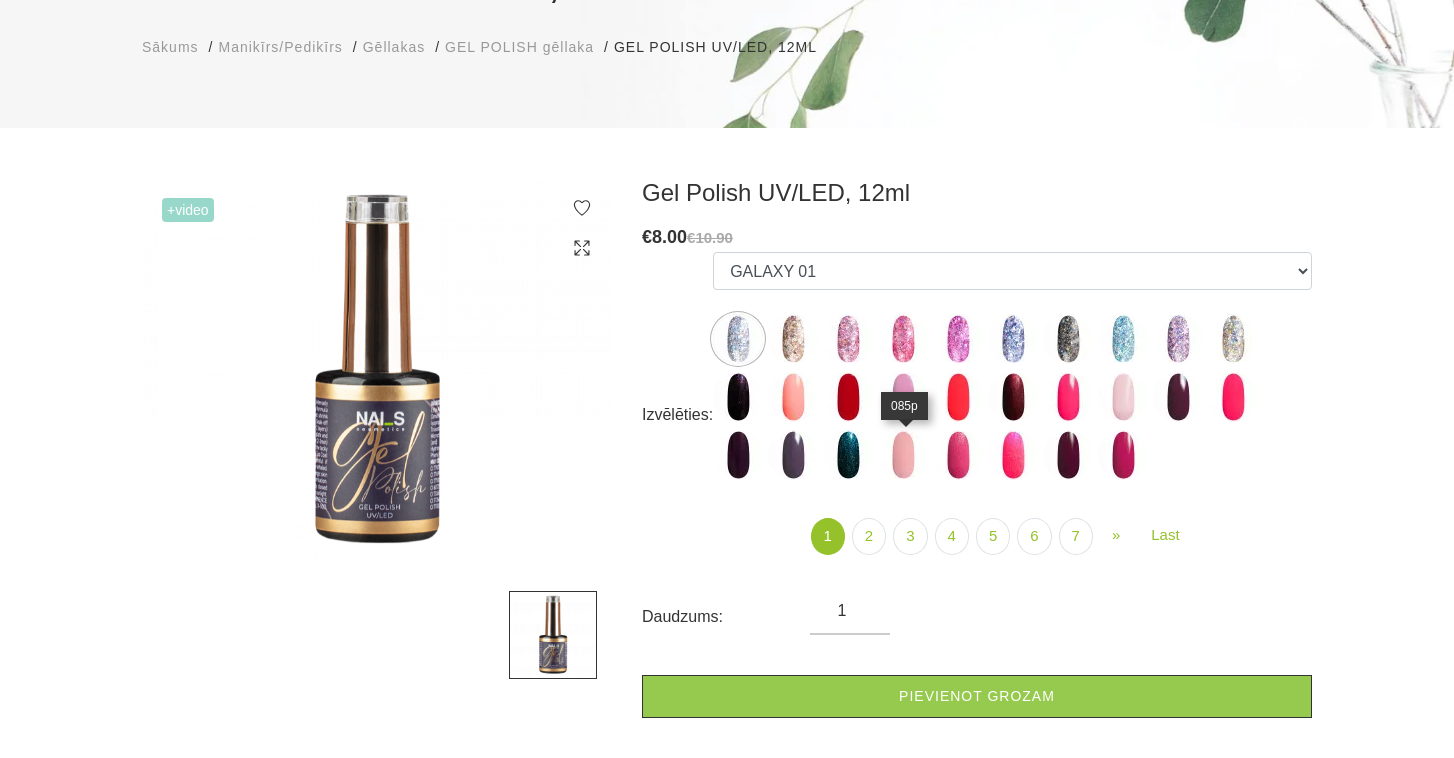 click at bounding box center [903, 455] 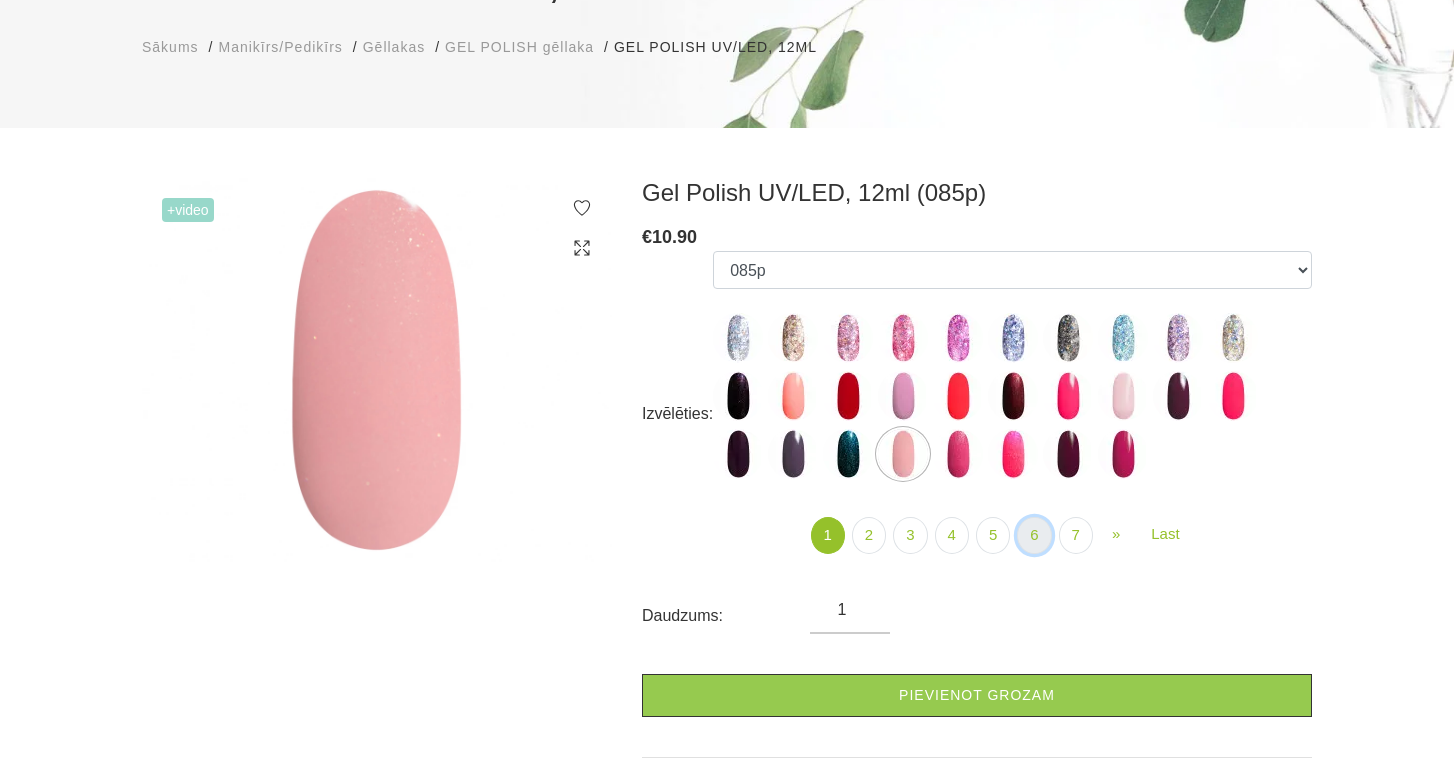 click on "6" at bounding box center (1034, 535) 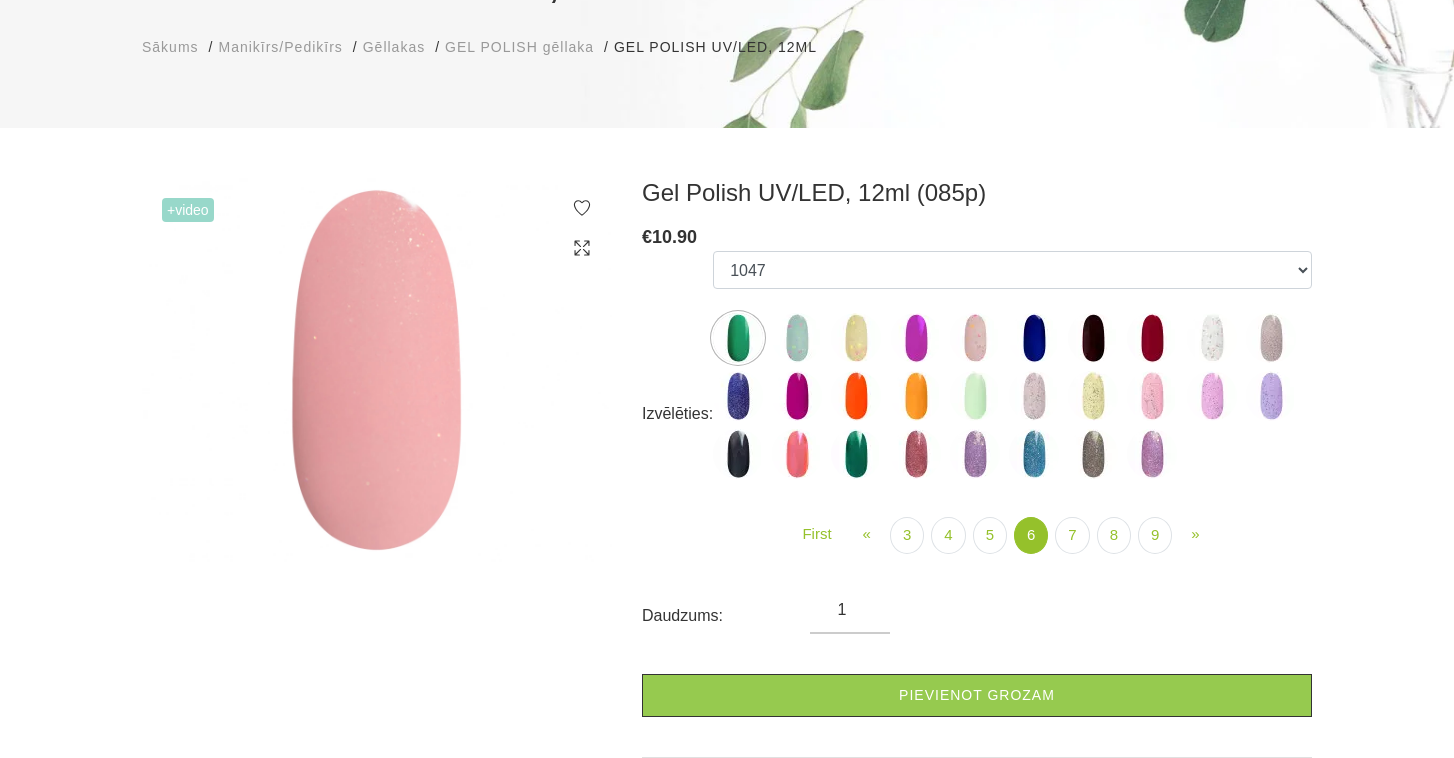 click at bounding box center (856, 454) 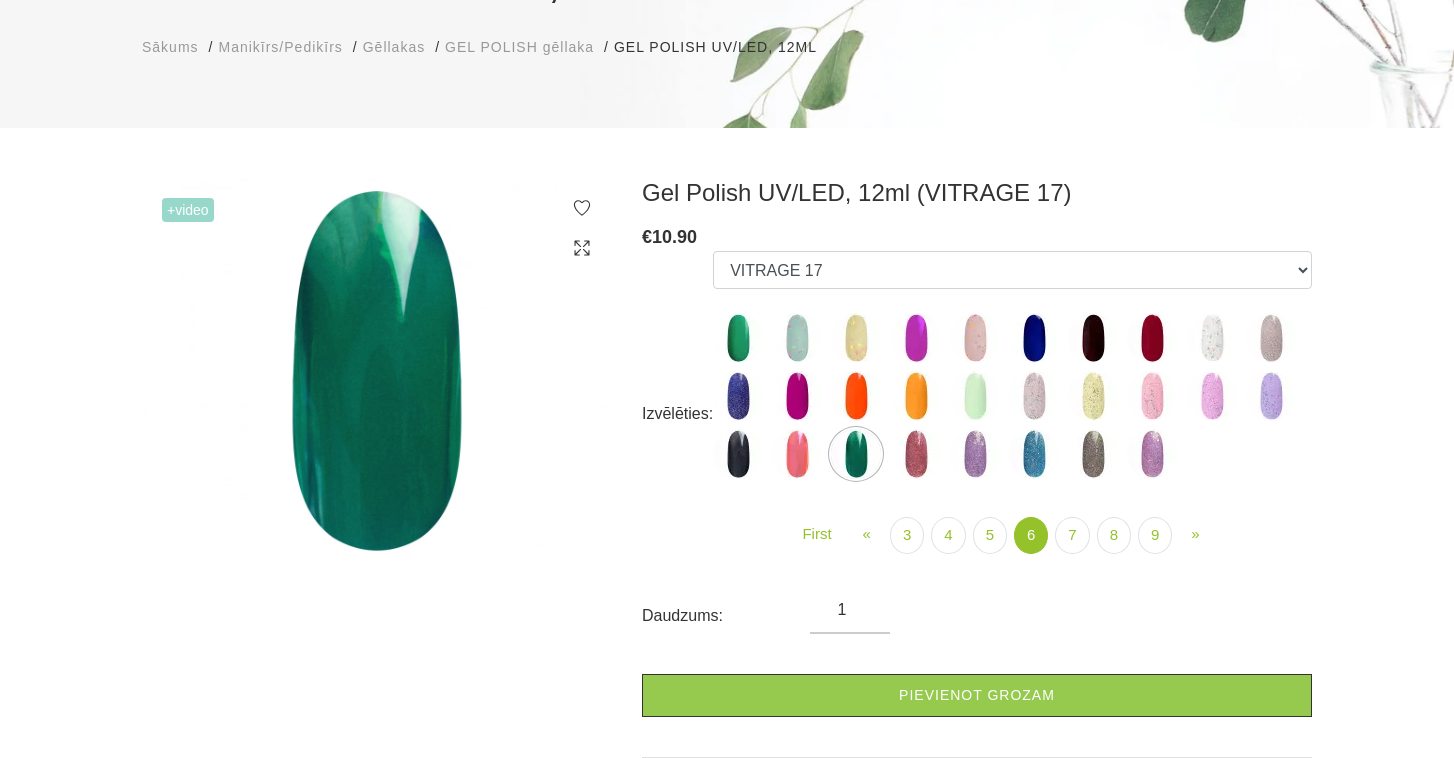 click at bounding box center (916, 396) 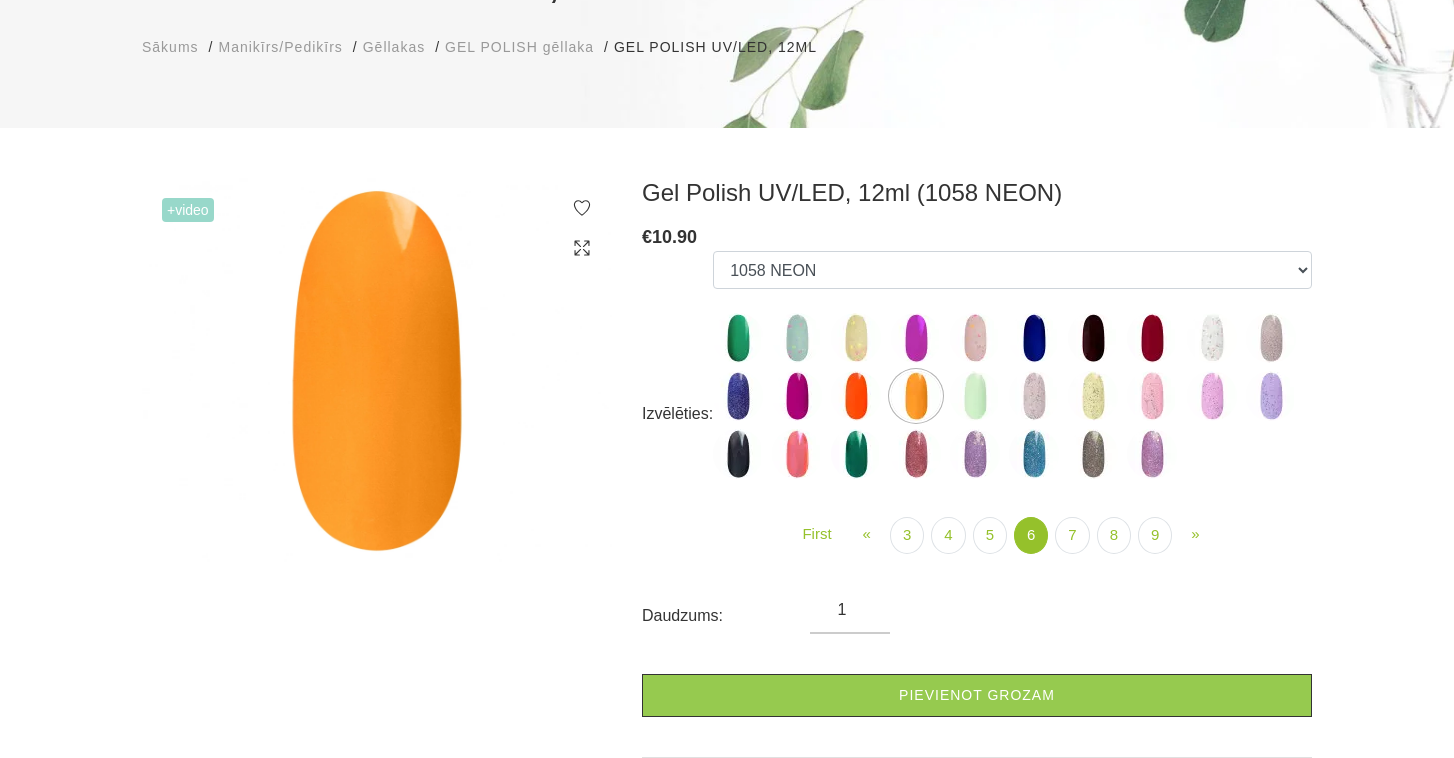 click at bounding box center [975, 396] 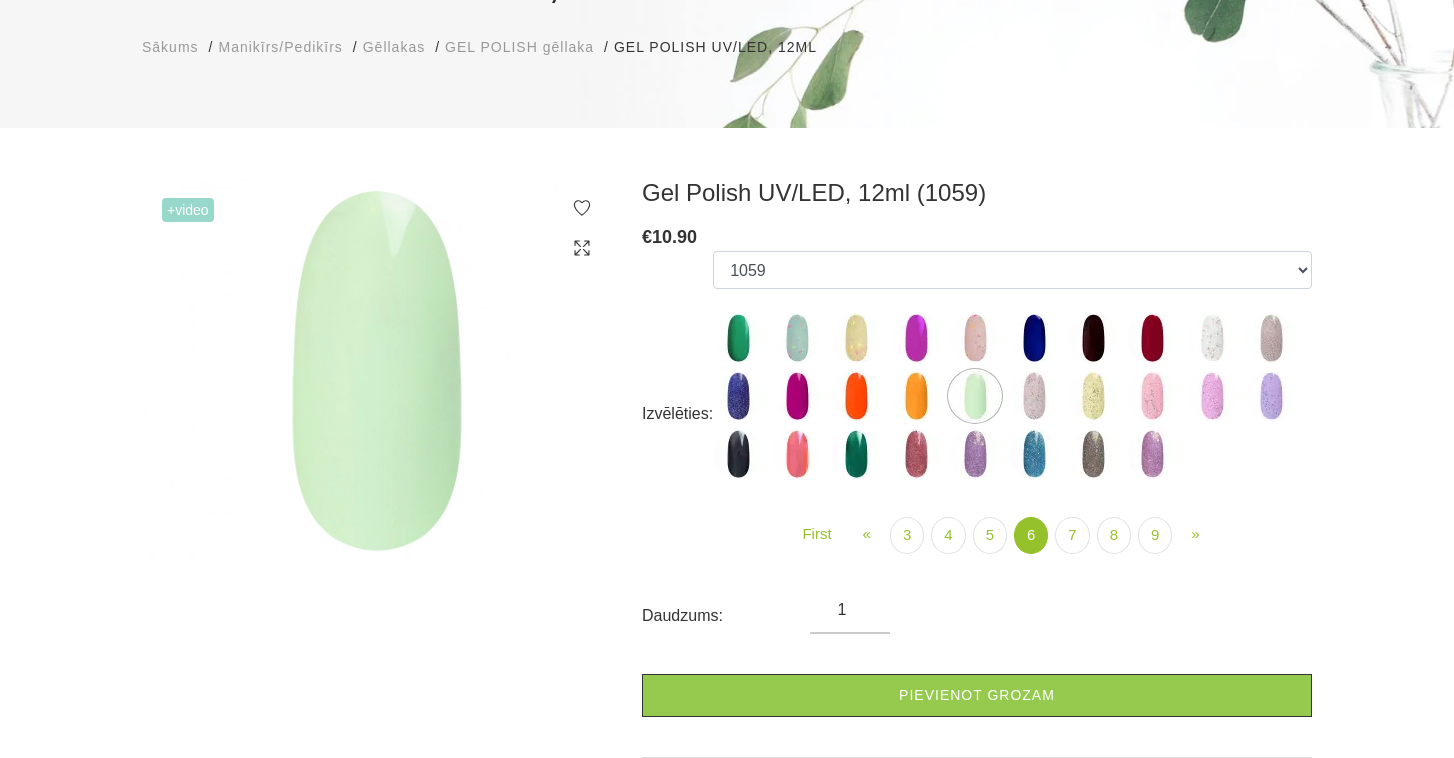 click at bounding box center [1034, 396] 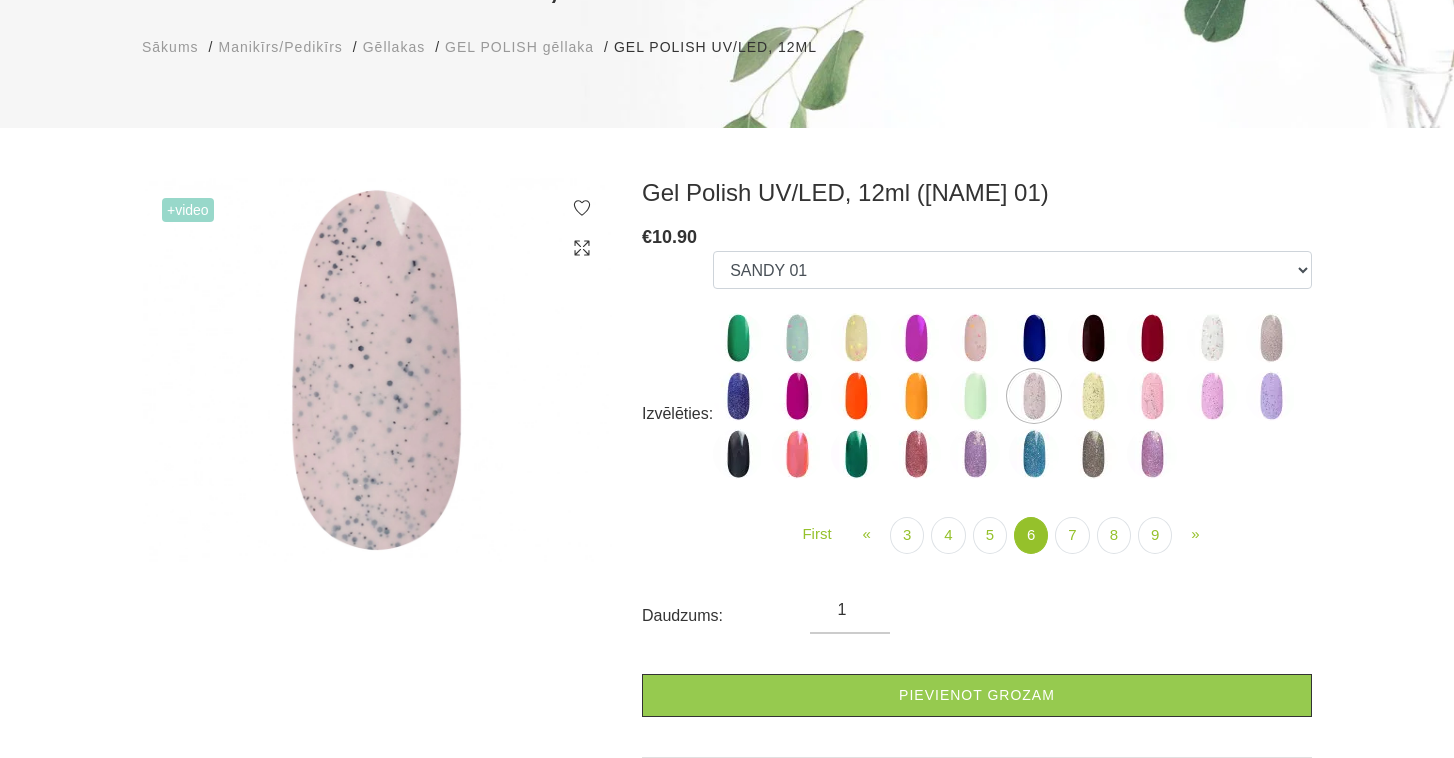 click at bounding box center [1093, 396] 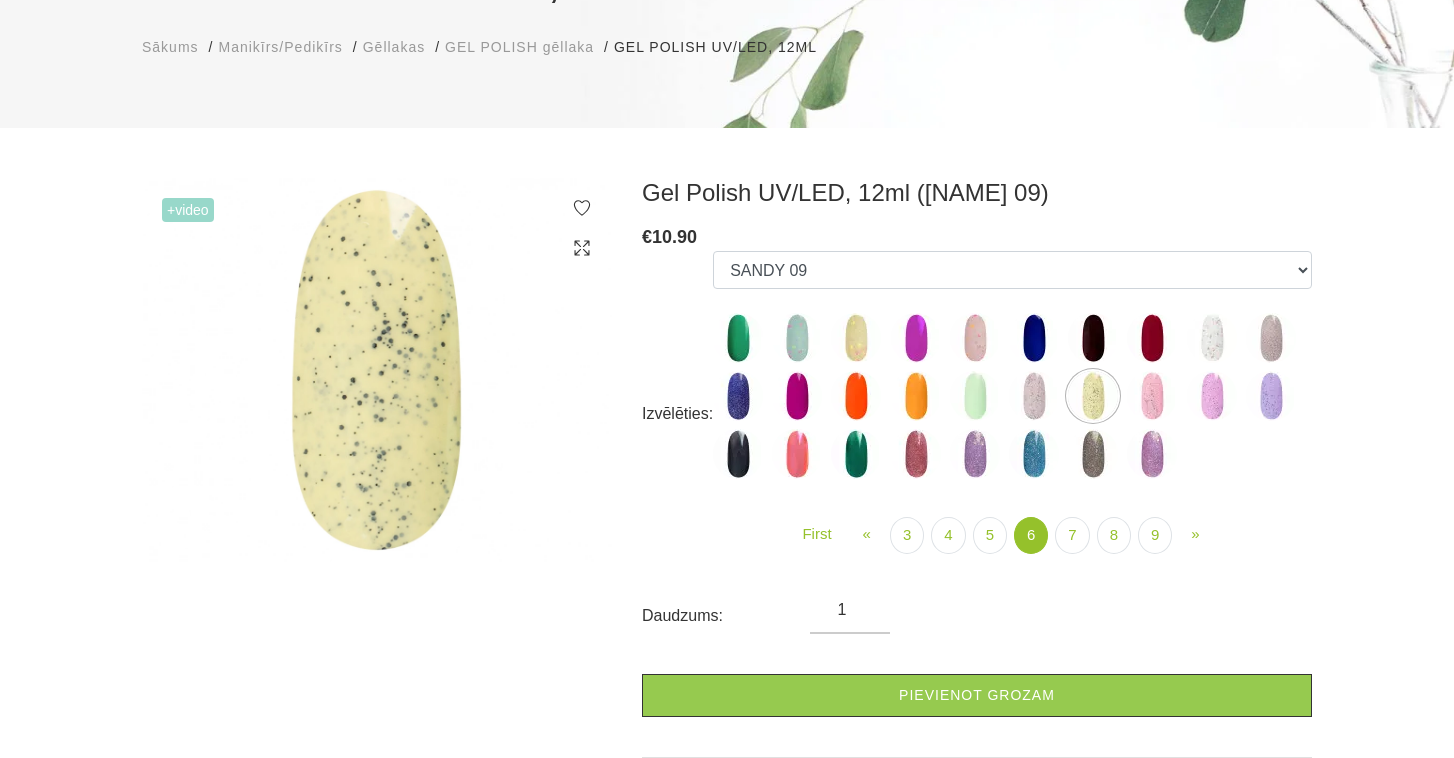 click at bounding box center (1152, 396) 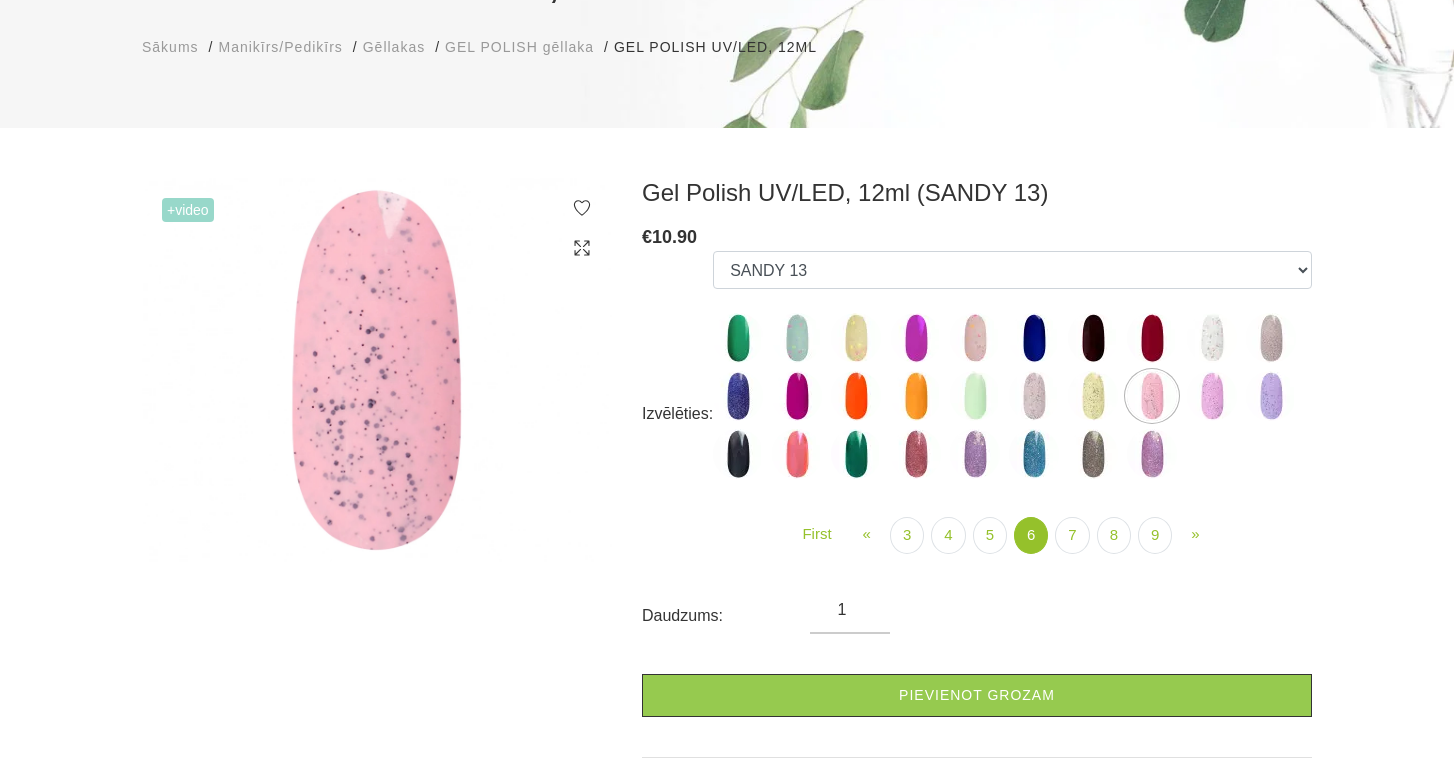 click at bounding box center (1212, 396) 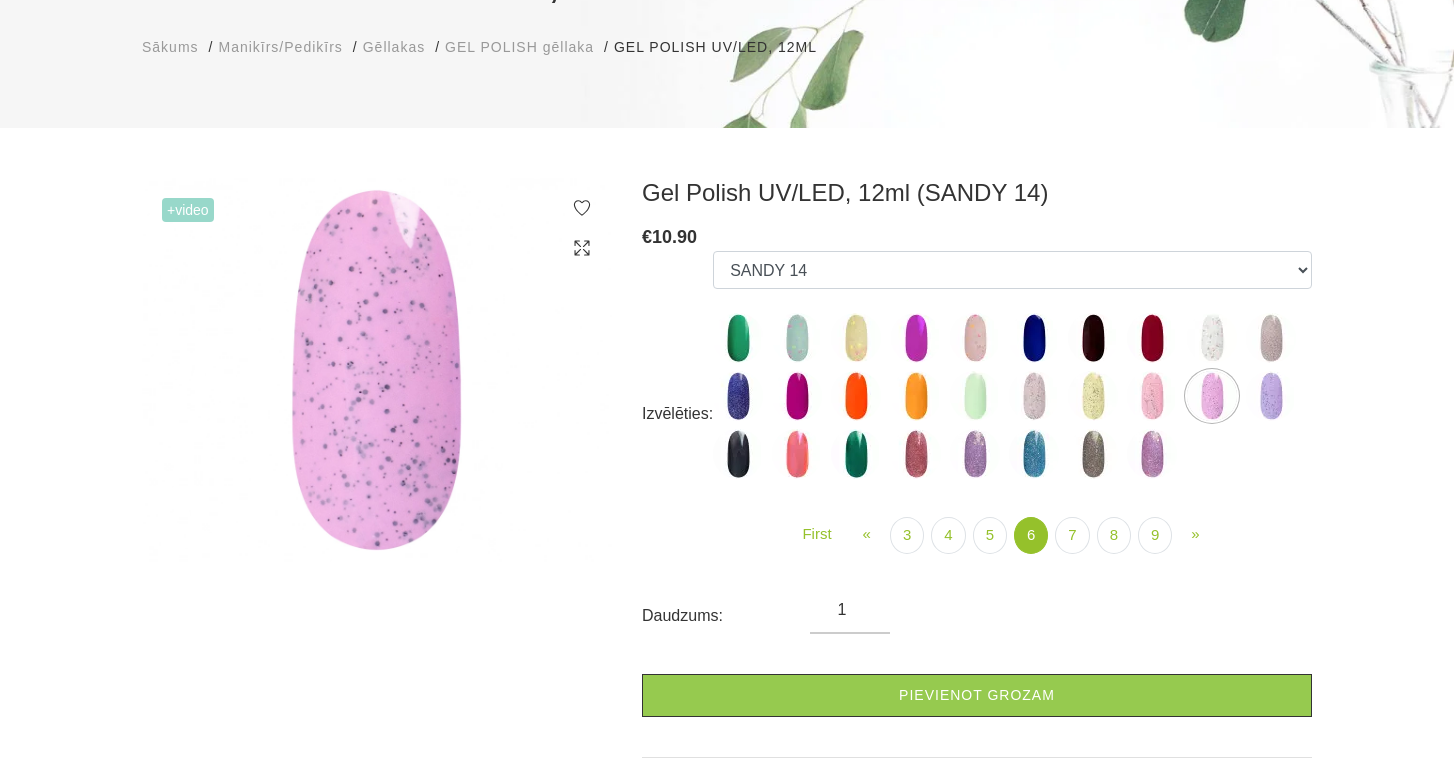 click at bounding box center (1212, 338) 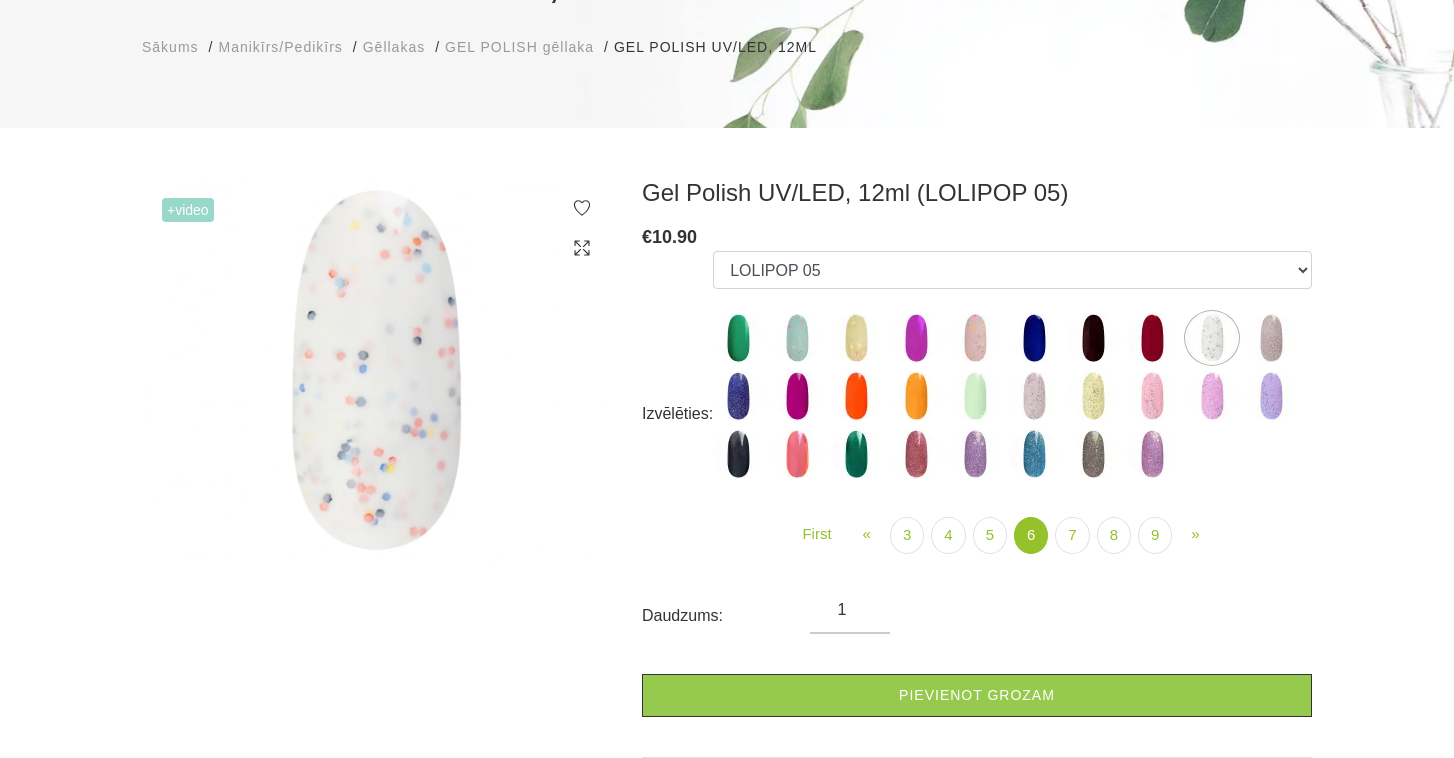 click at bounding box center [1271, 396] 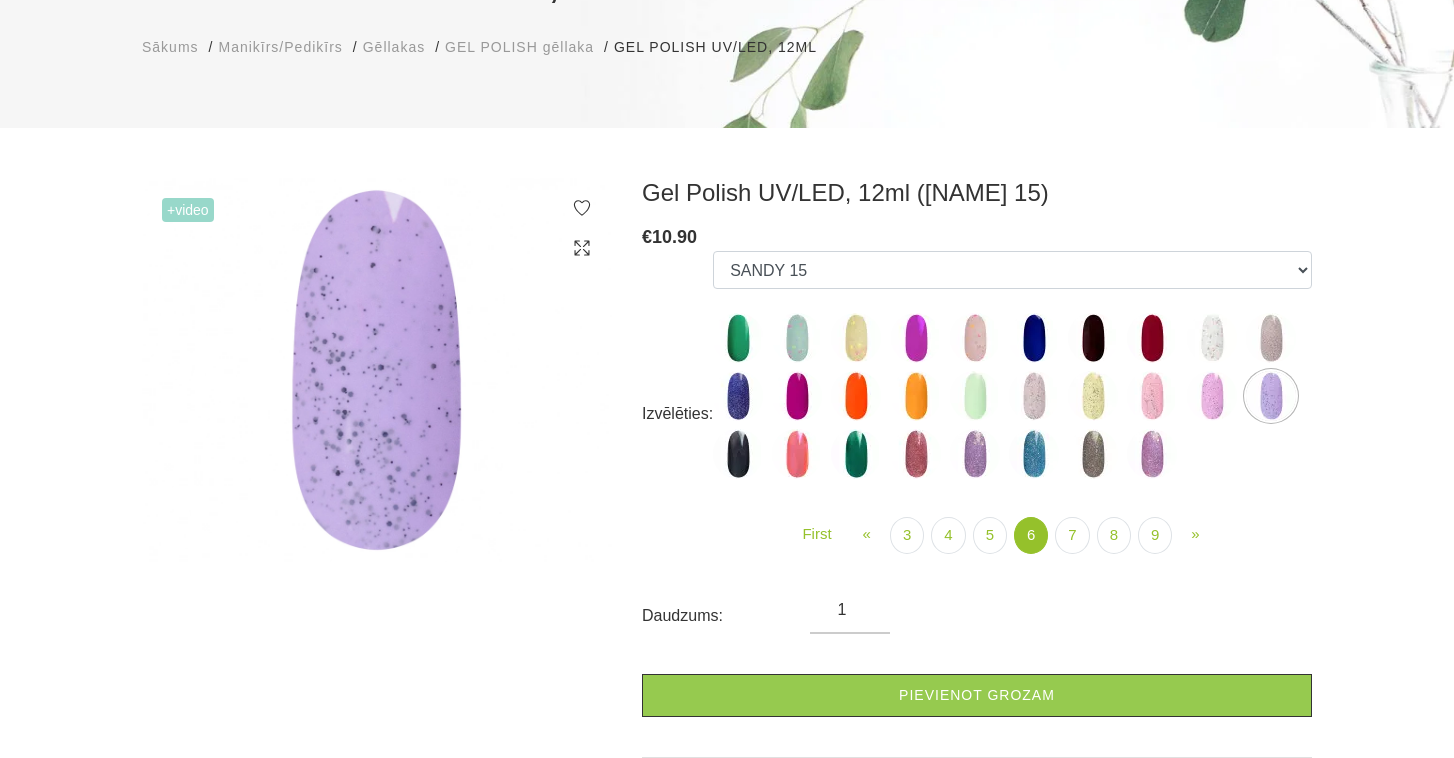 click on "GALAXY 01
GALAXY 02
GALAXY 03
GALAXY 04
GALAXY 05
GALAXY 07
GALAXY 17
GALAXY 21
GALAXY 22
GALAXY 24
001g
001n
003c
008b
011n
012g
016n 020b 044v 065v 068p 069v 083g CL1" at bounding box center (1012, 369) 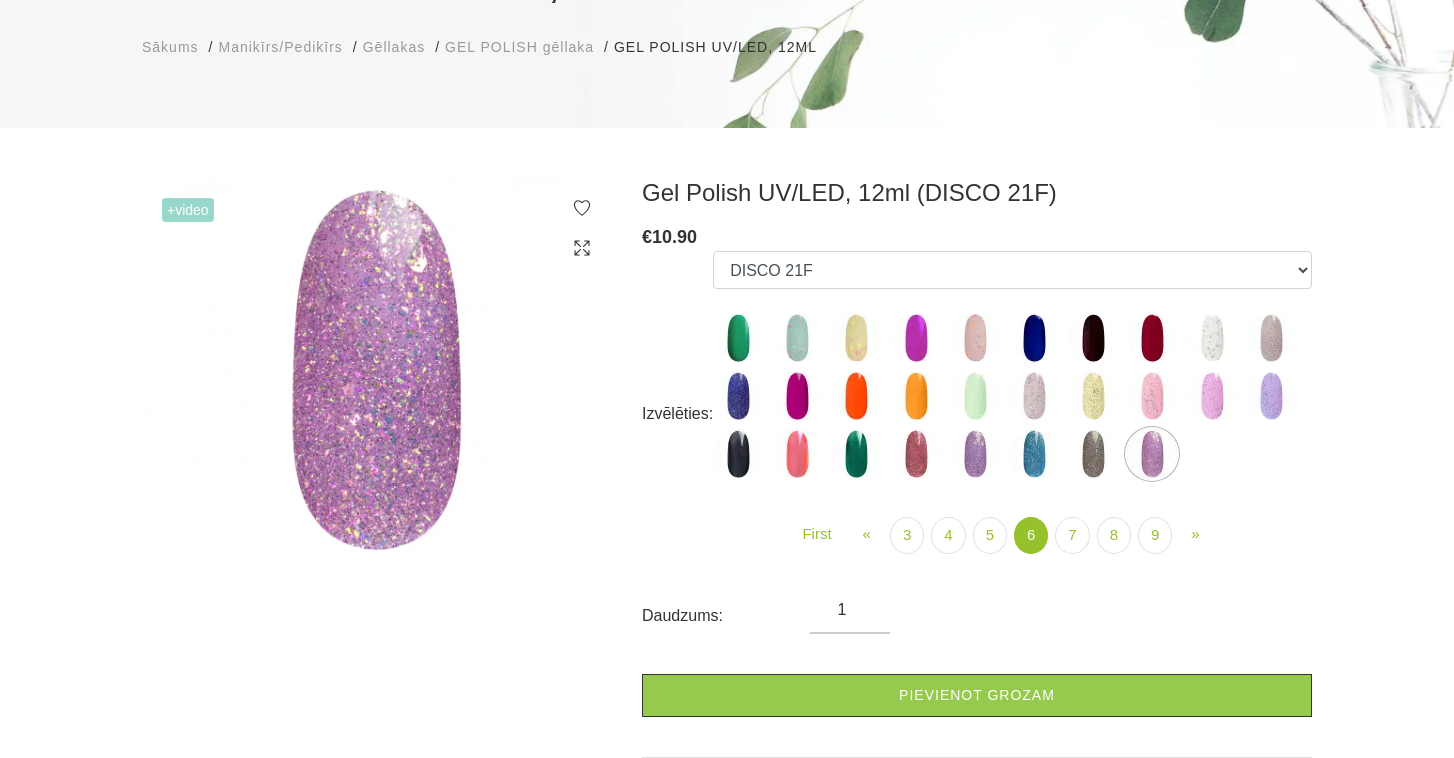 click at bounding box center [1093, 454] 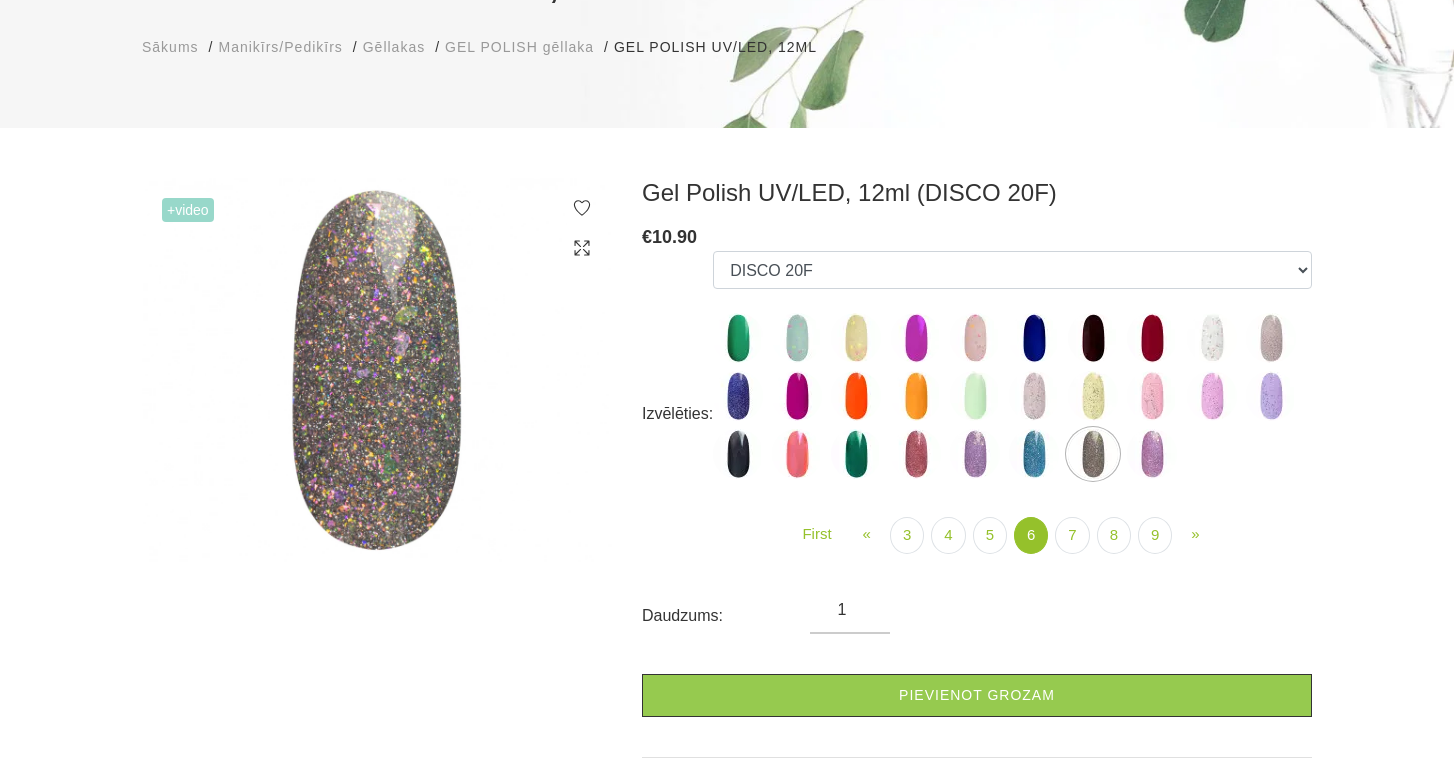 click at bounding box center (1034, 454) 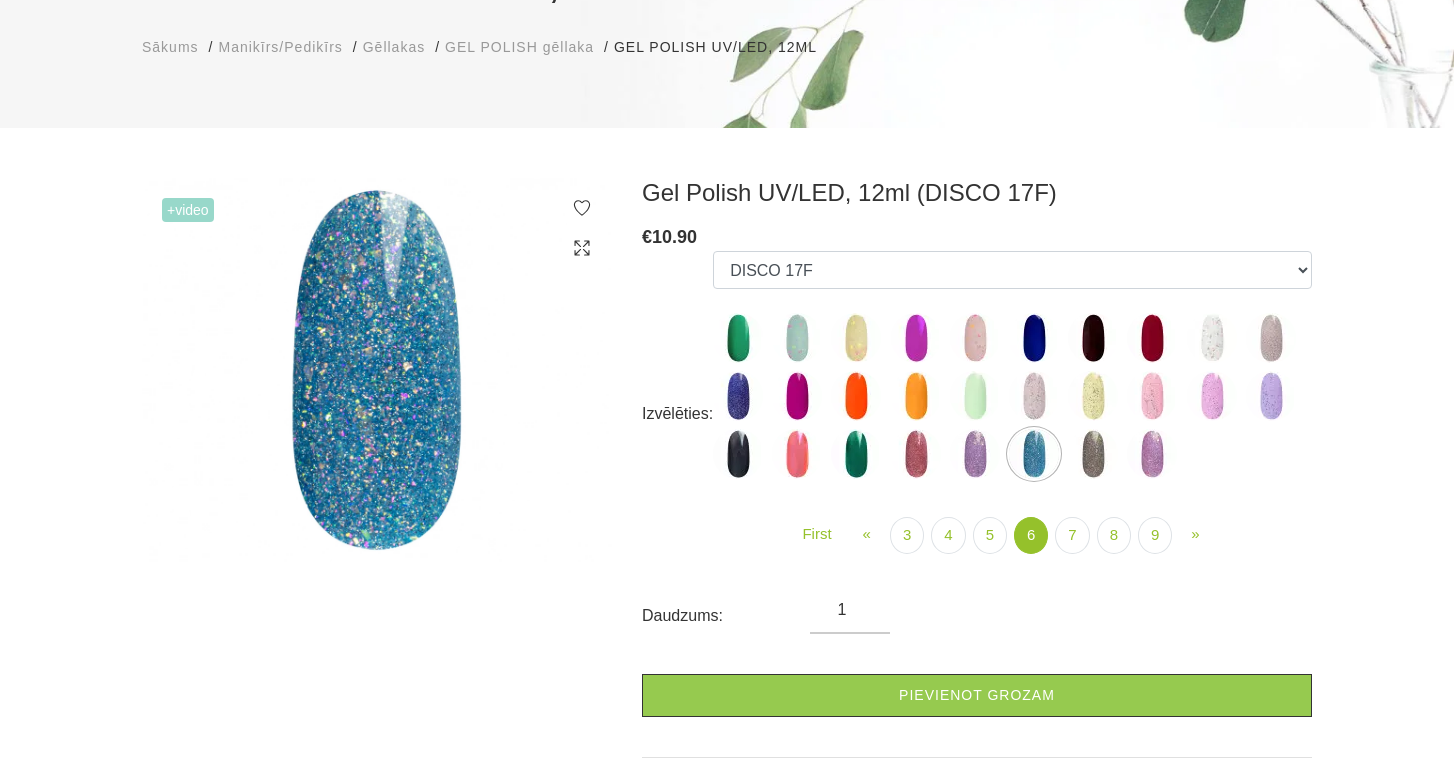 click at bounding box center [975, 454] 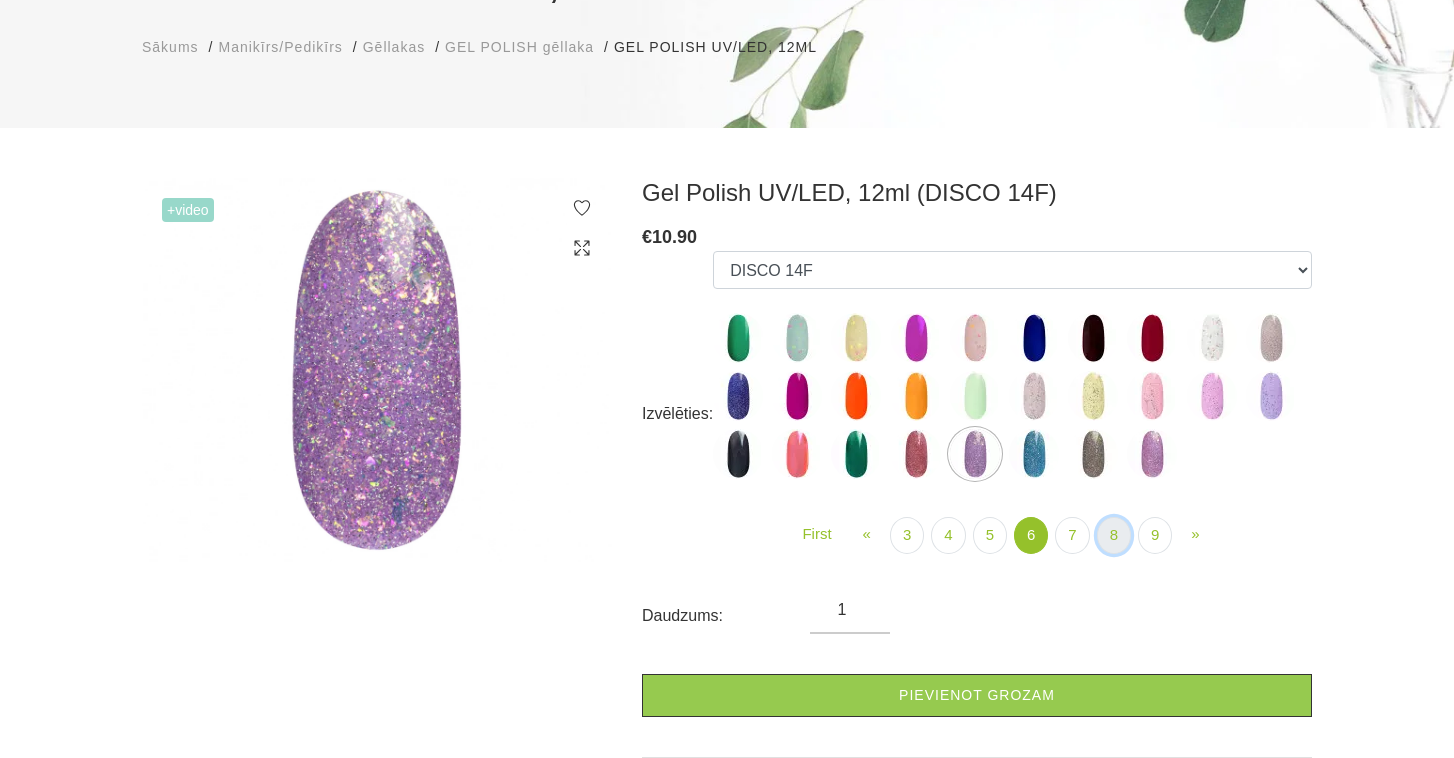 click on "8" at bounding box center (1114, 535) 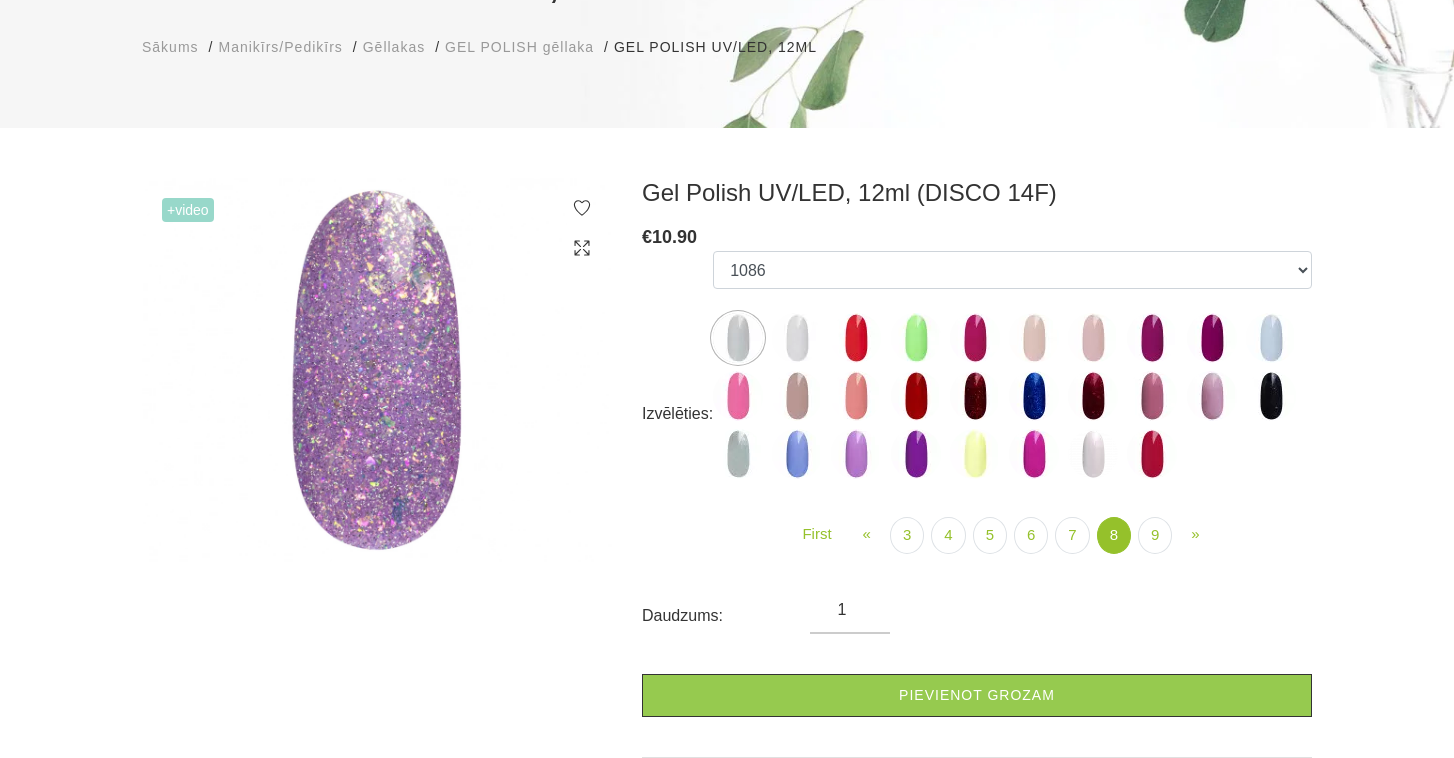 click at bounding box center (797, 338) 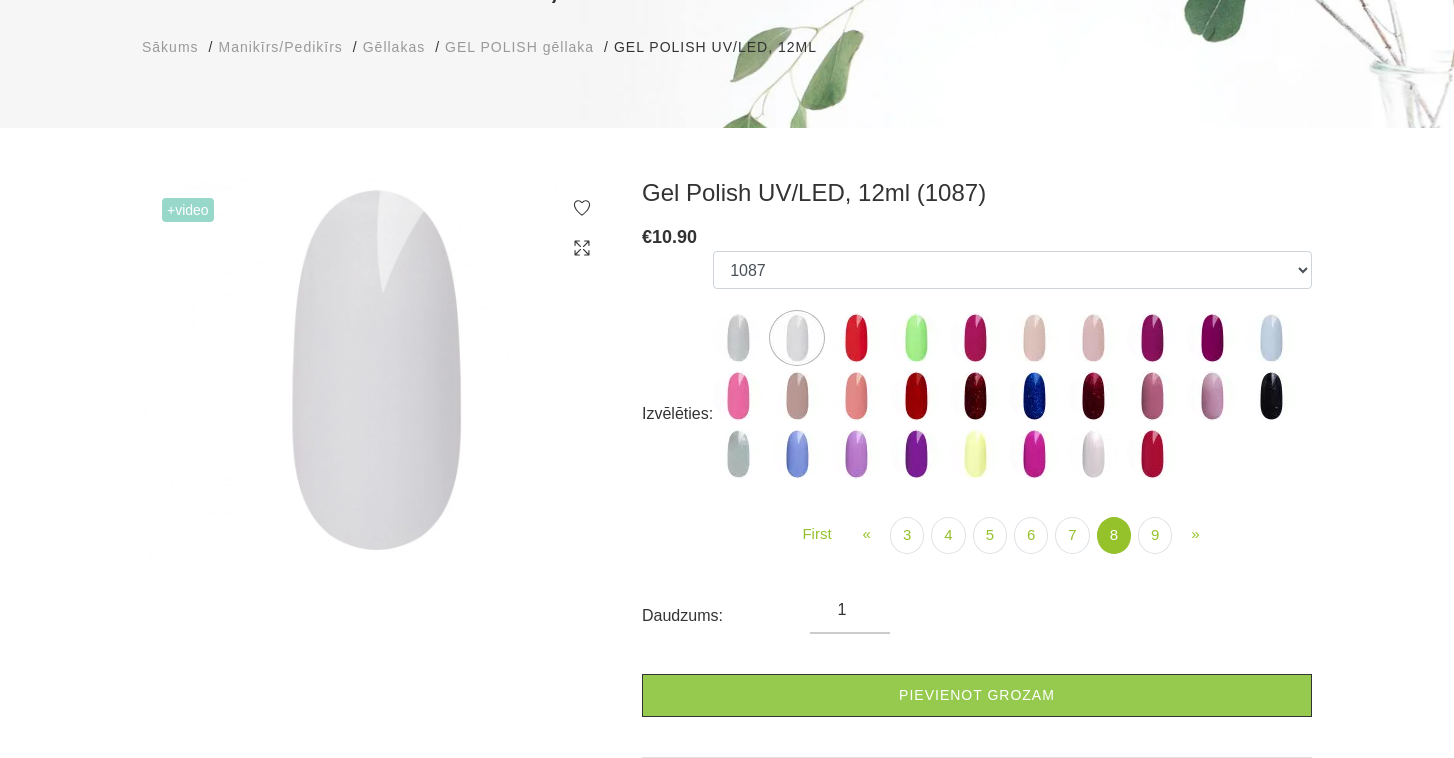 click at bounding box center (797, 396) 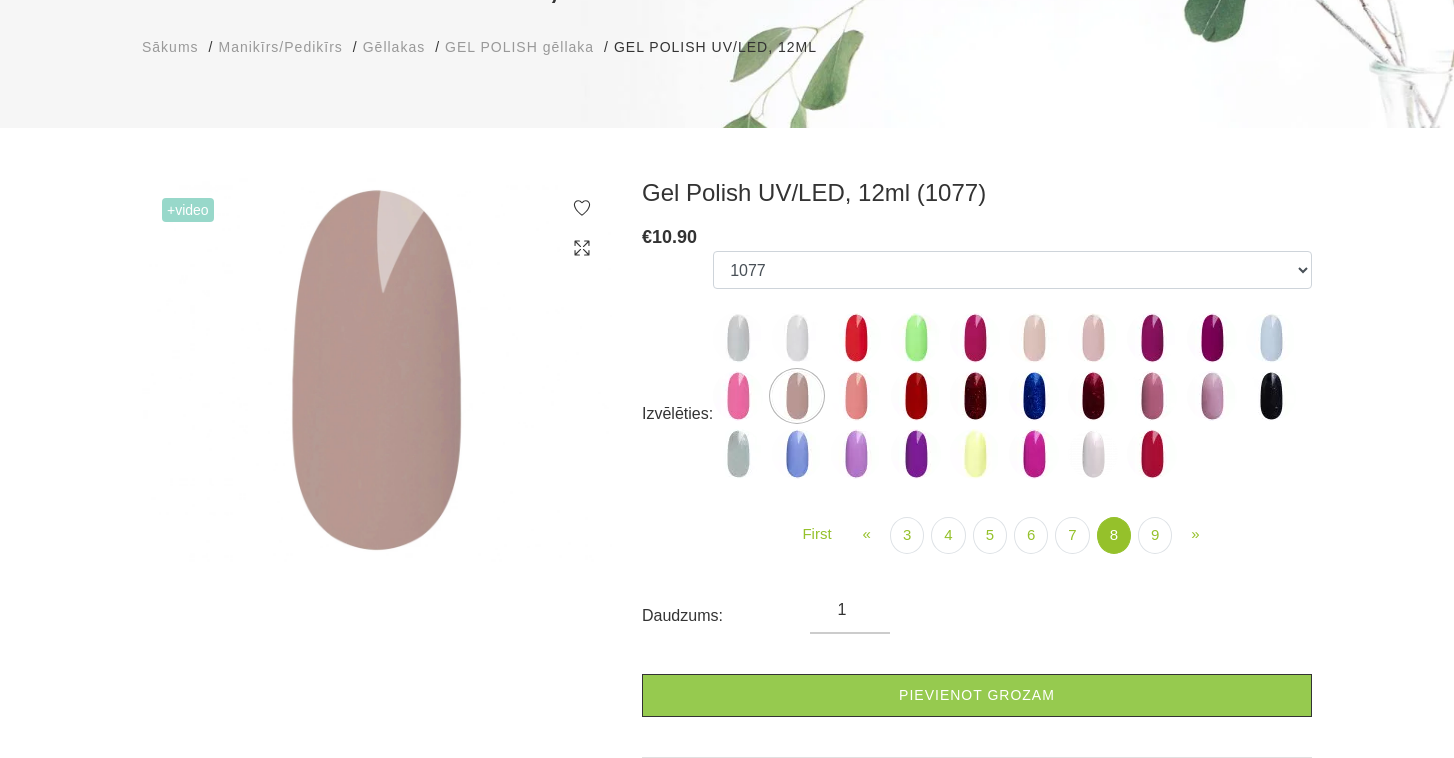 click at bounding box center (1093, 454) 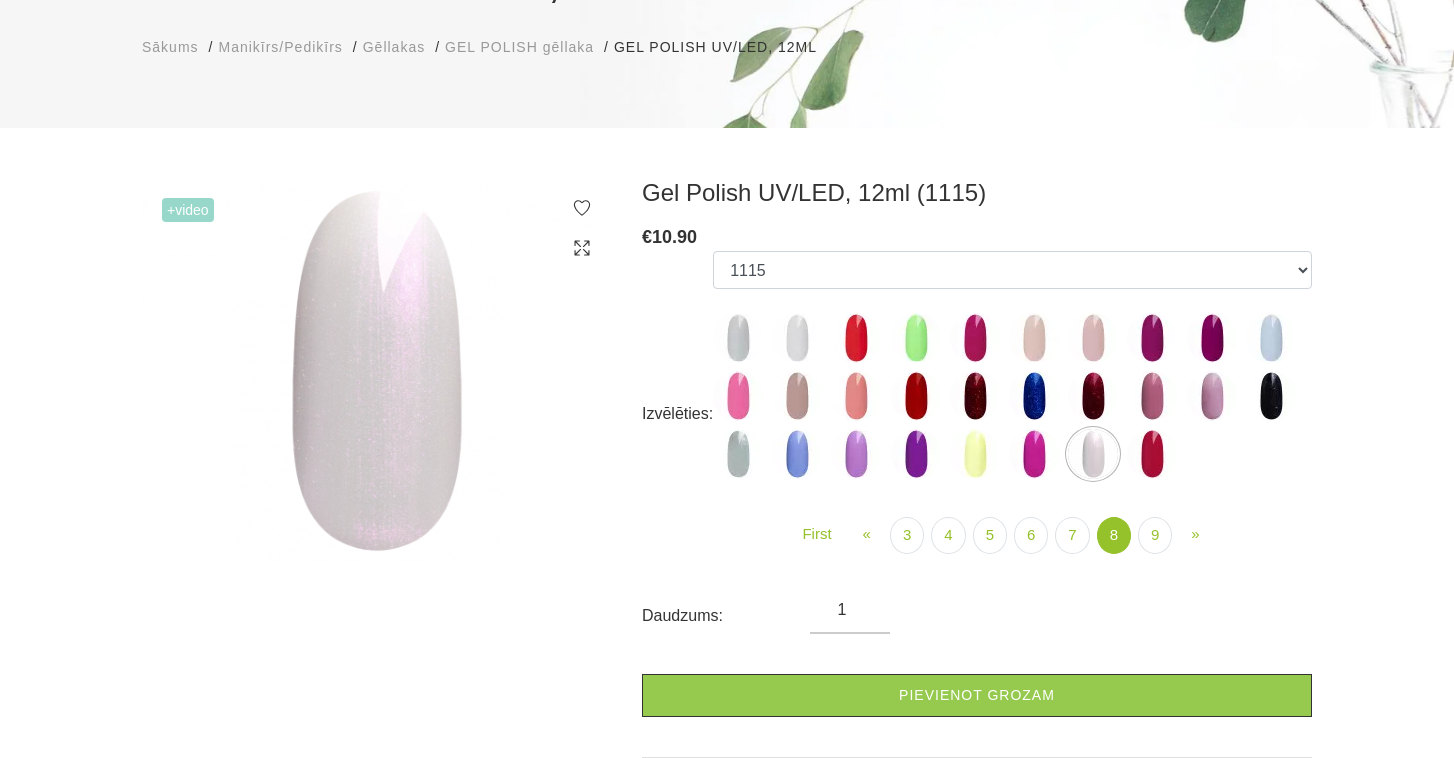 click on "GALAXY 01
GALAXY 02
GALAXY 03
GALAXY 04
GALAXY 05
GALAXY 07
GALAXY 17
GALAXY 21
GALAXY 22
GALAXY 24
001g
001n
003c
008b
011n
012g
016n 020b 044v 065v 068p 069v 083g CL1" at bounding box center [1012, 369] 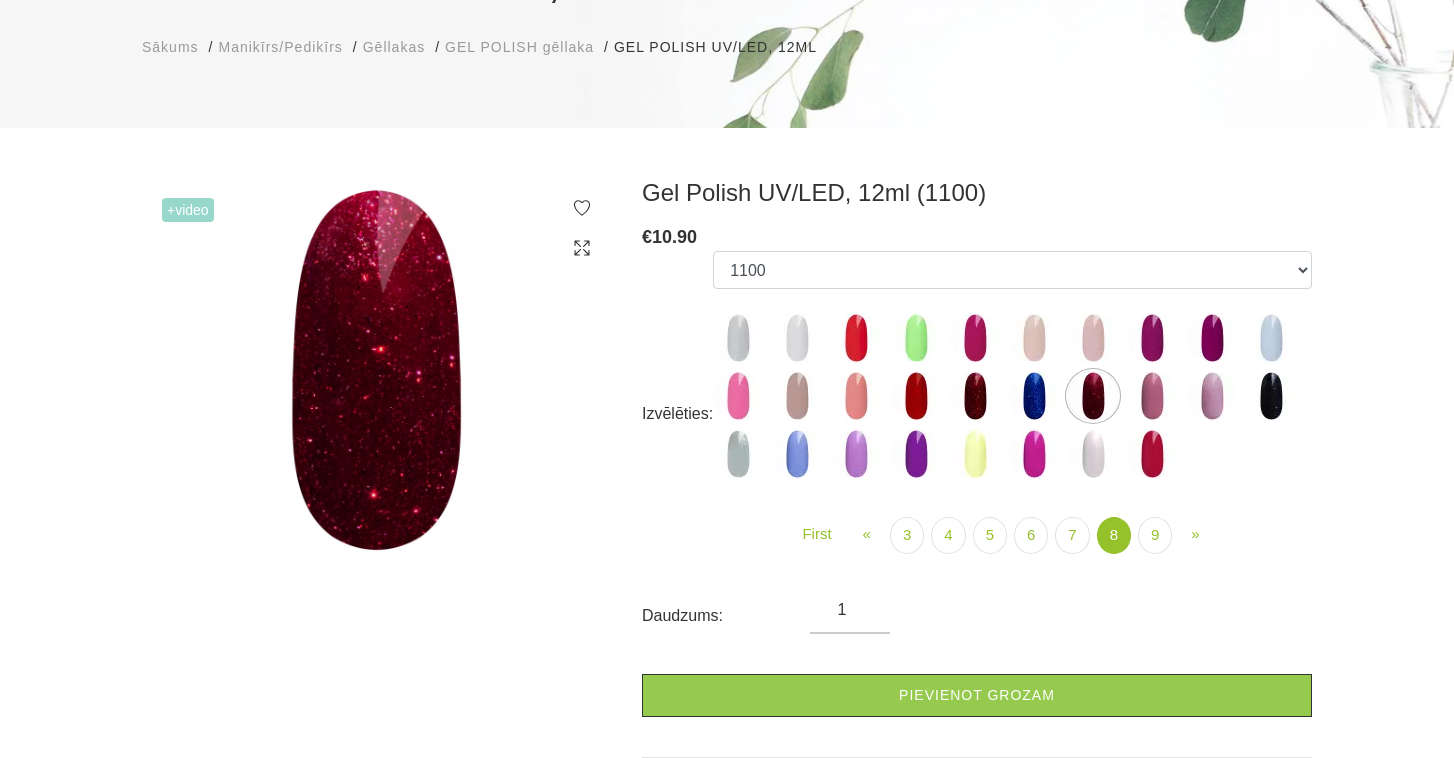 click at bounding box center [1212, 338] 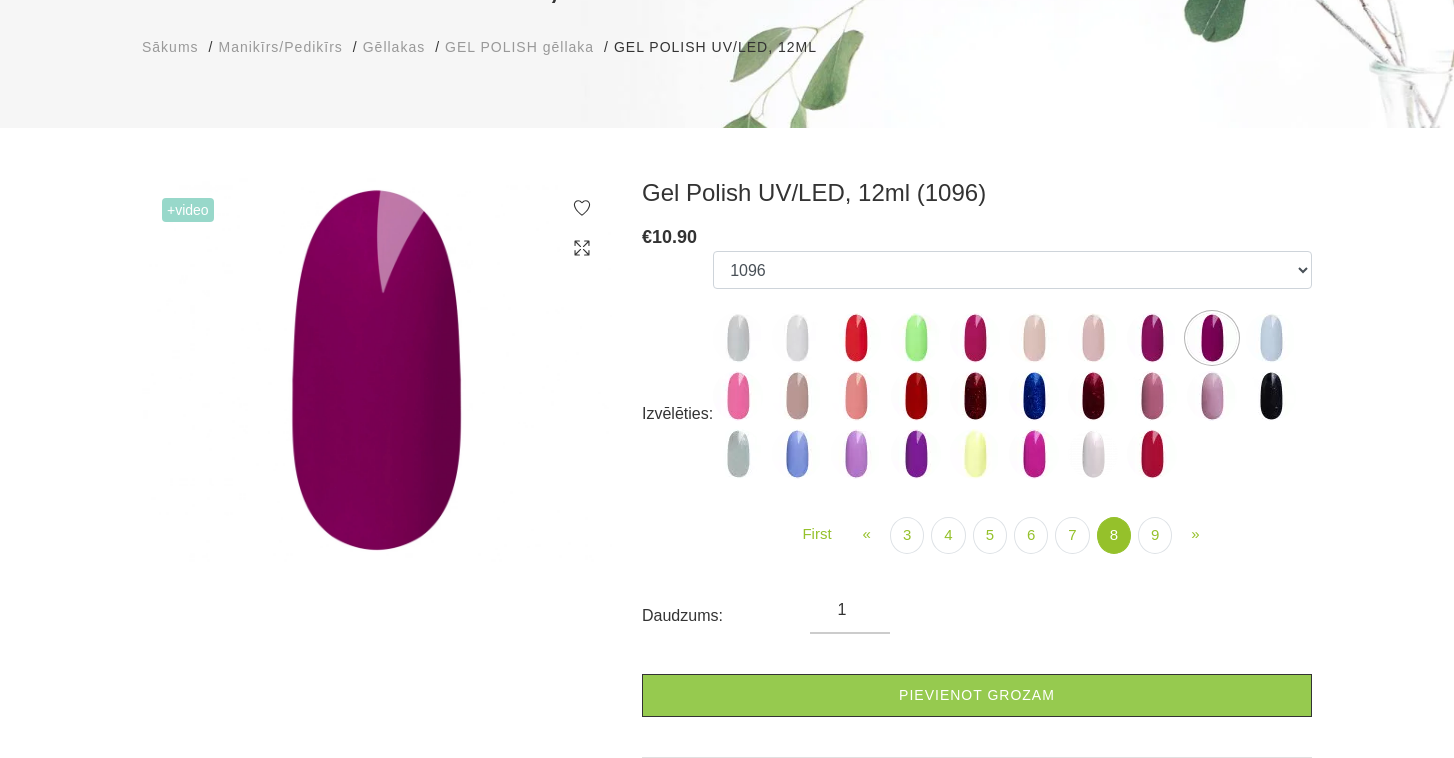 click at bounding box center [1152, 338] 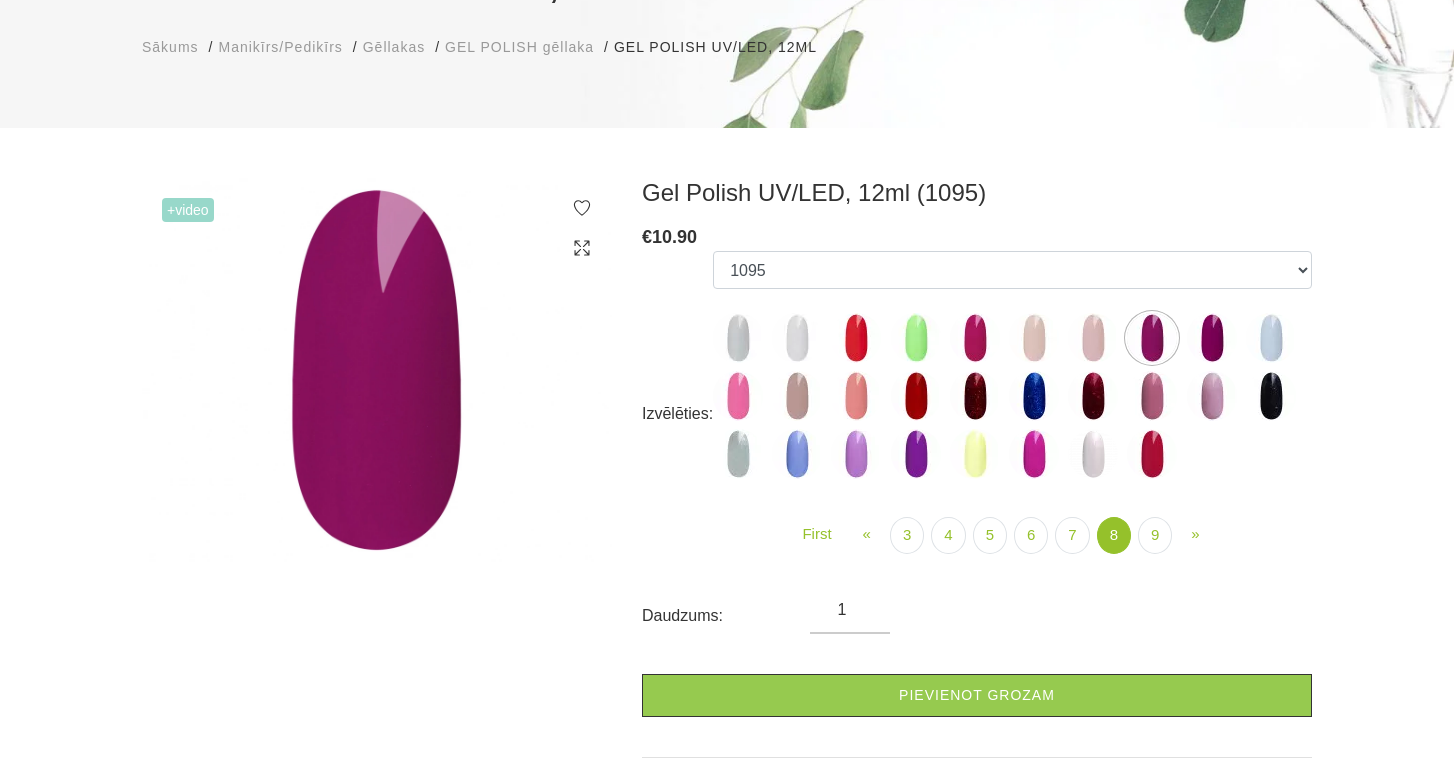 click at bounding box center (1152, 454) 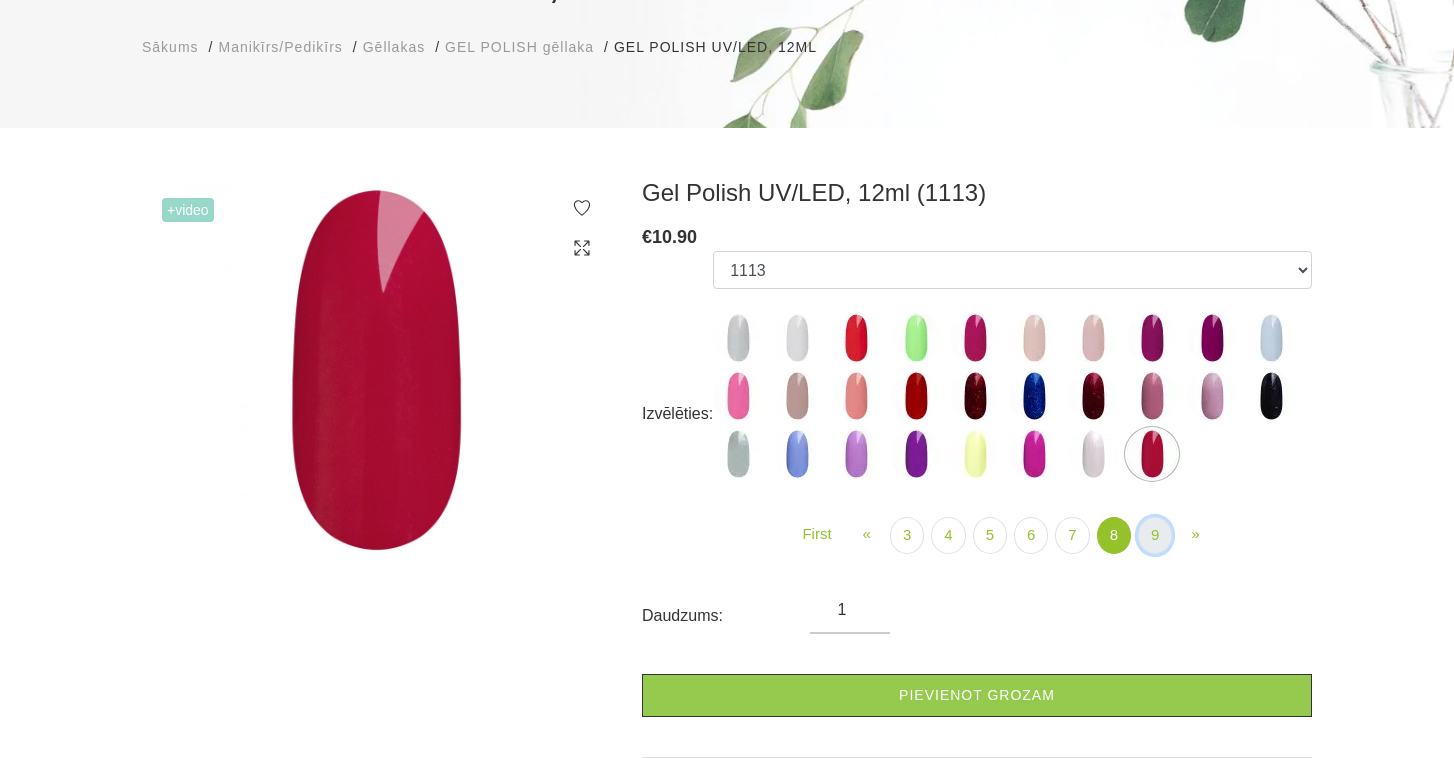 click on "9" at bounding box center (1155, 535) 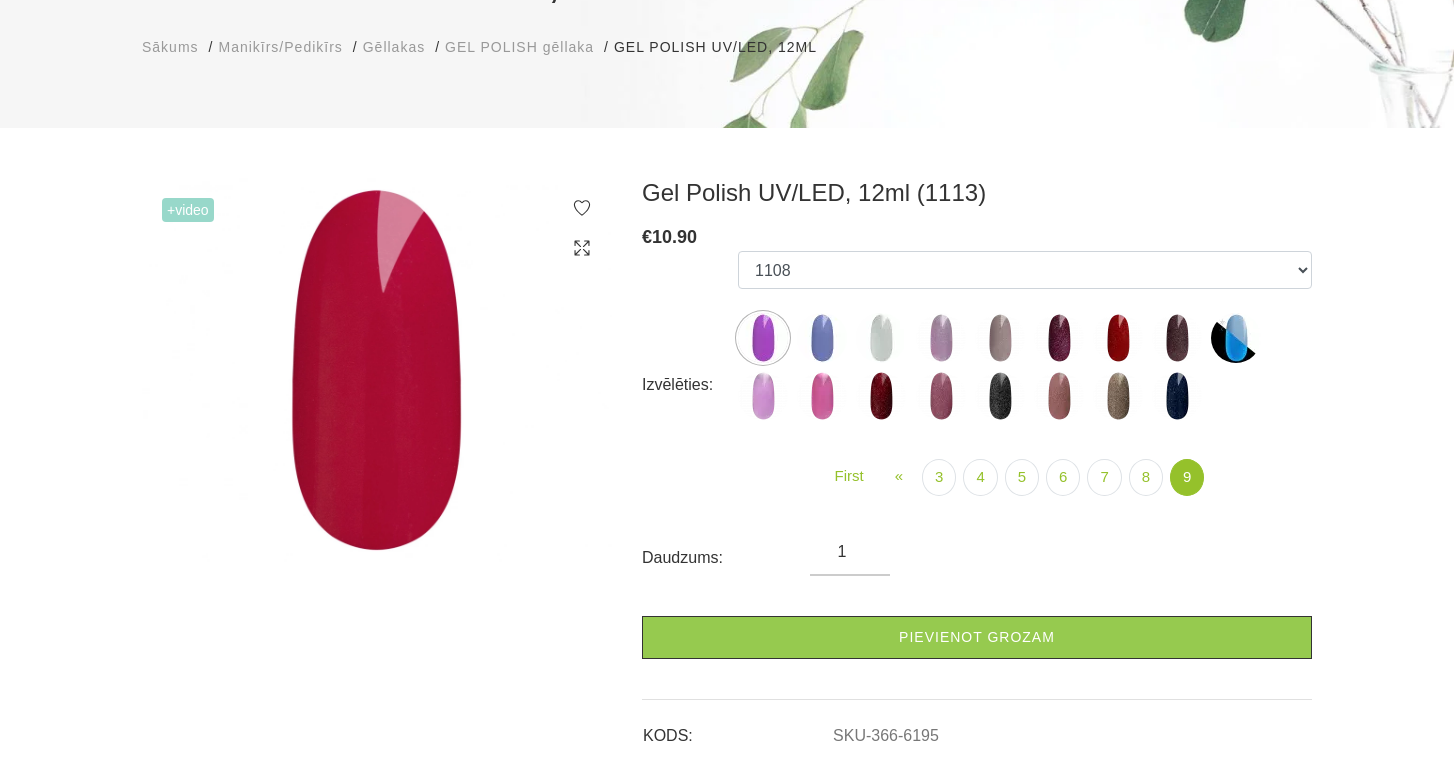 click at bounding box center (822, 396) 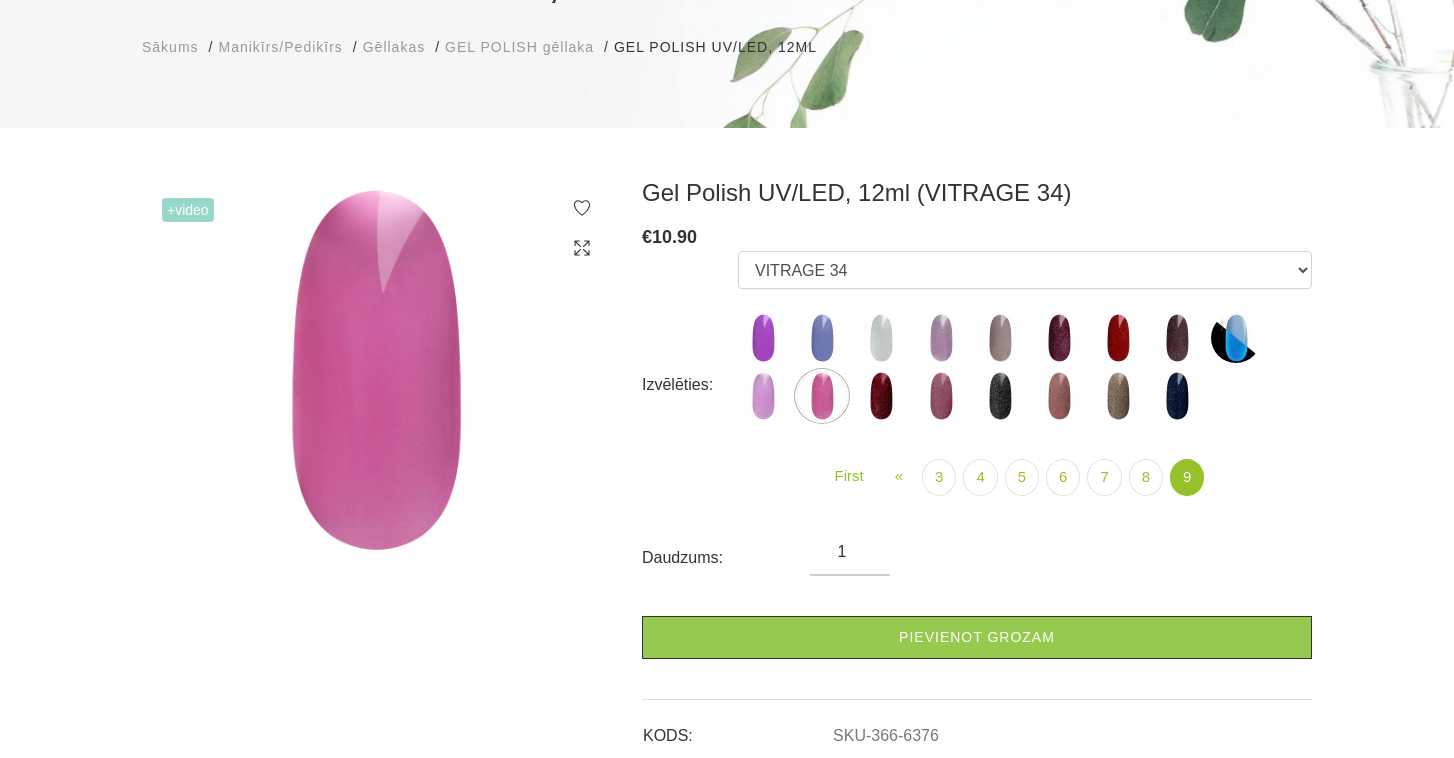 click at bounding box center [1236, 338] 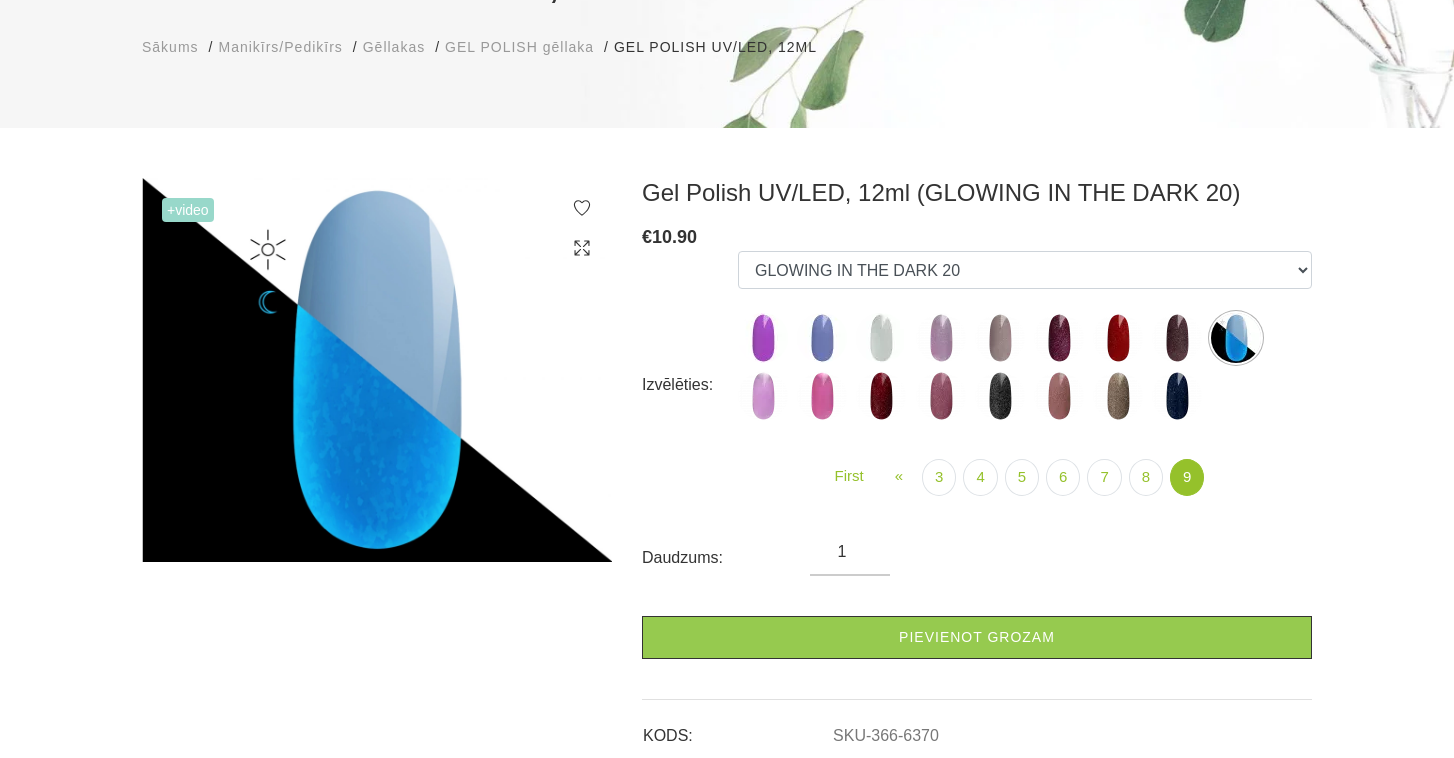click at bounding box center (1118, 338) 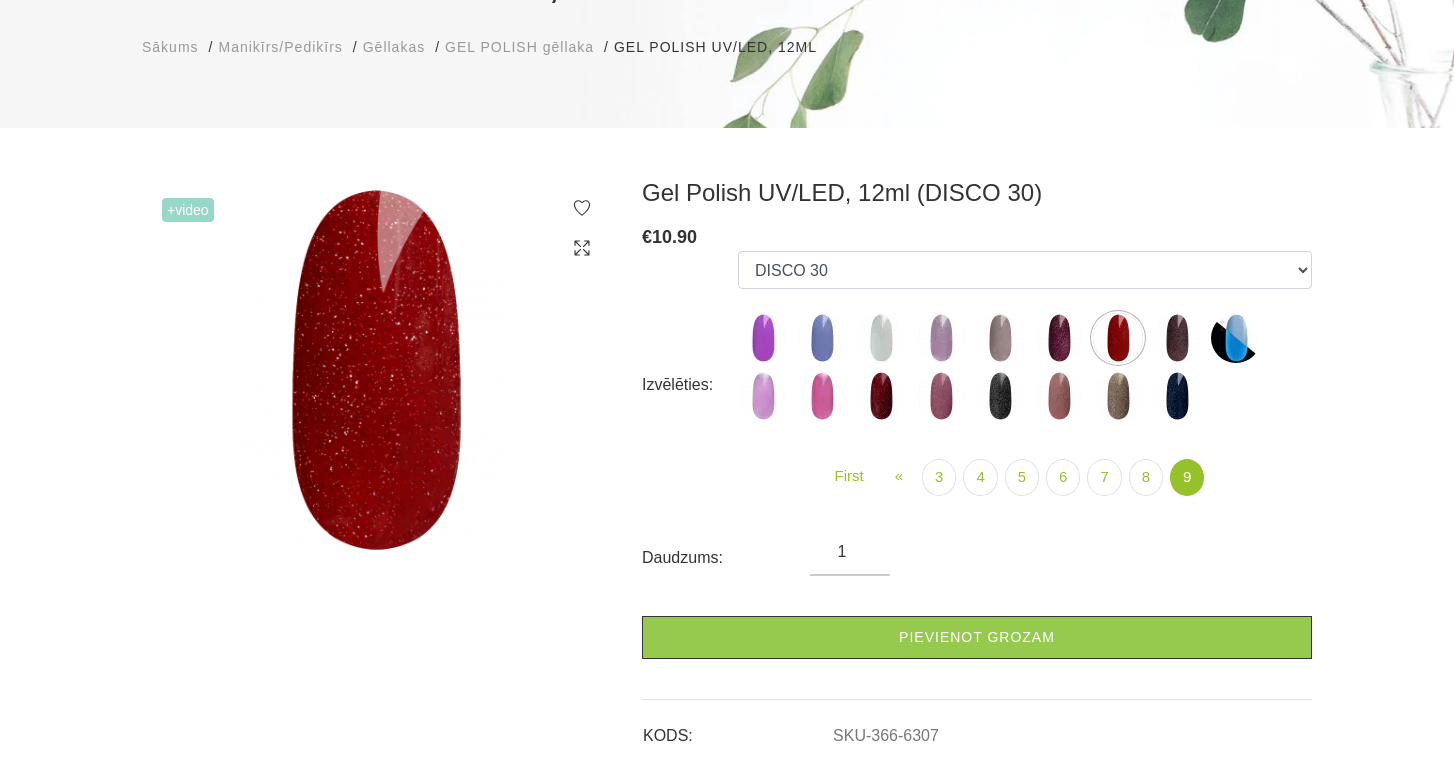 click at bounding box center [1059, 338] 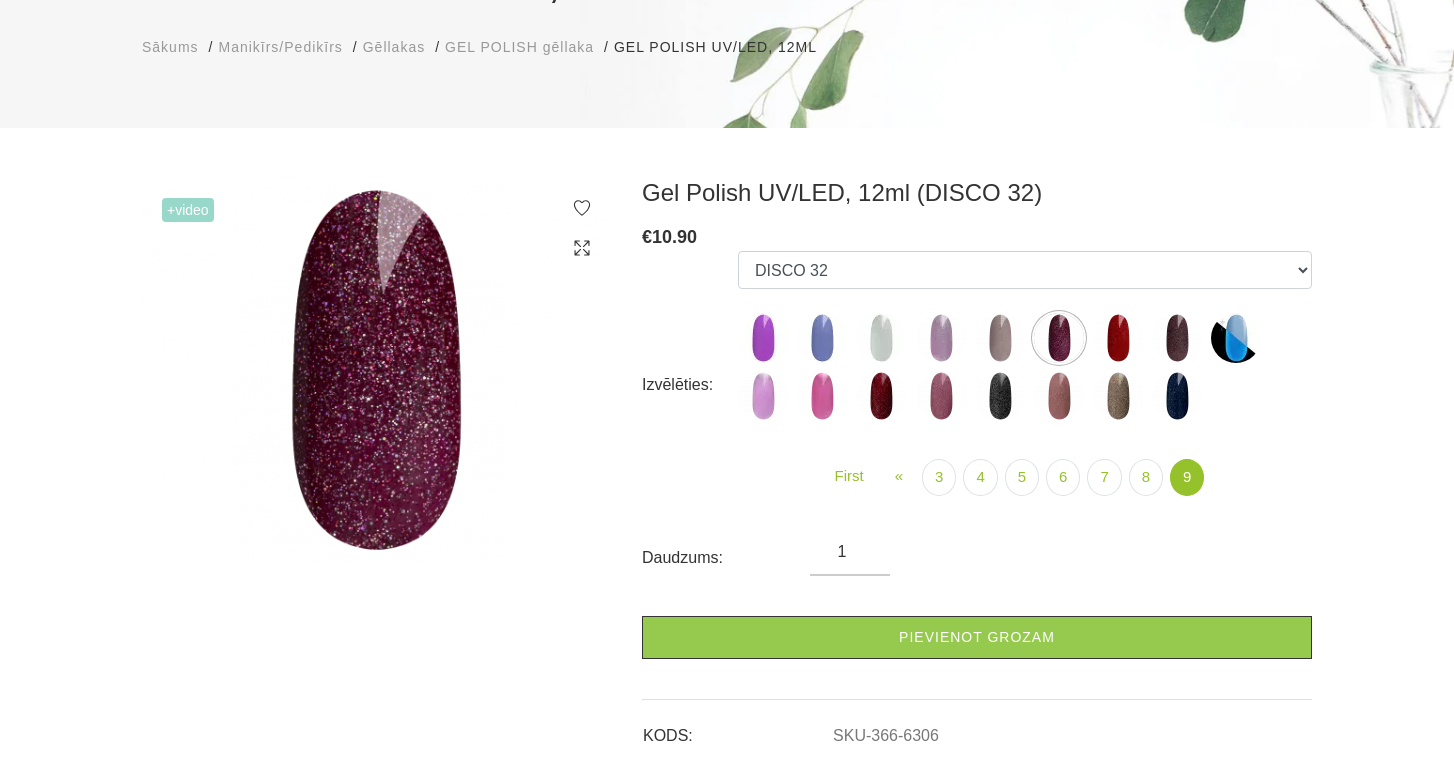 click at bounding box center (941, 338) 